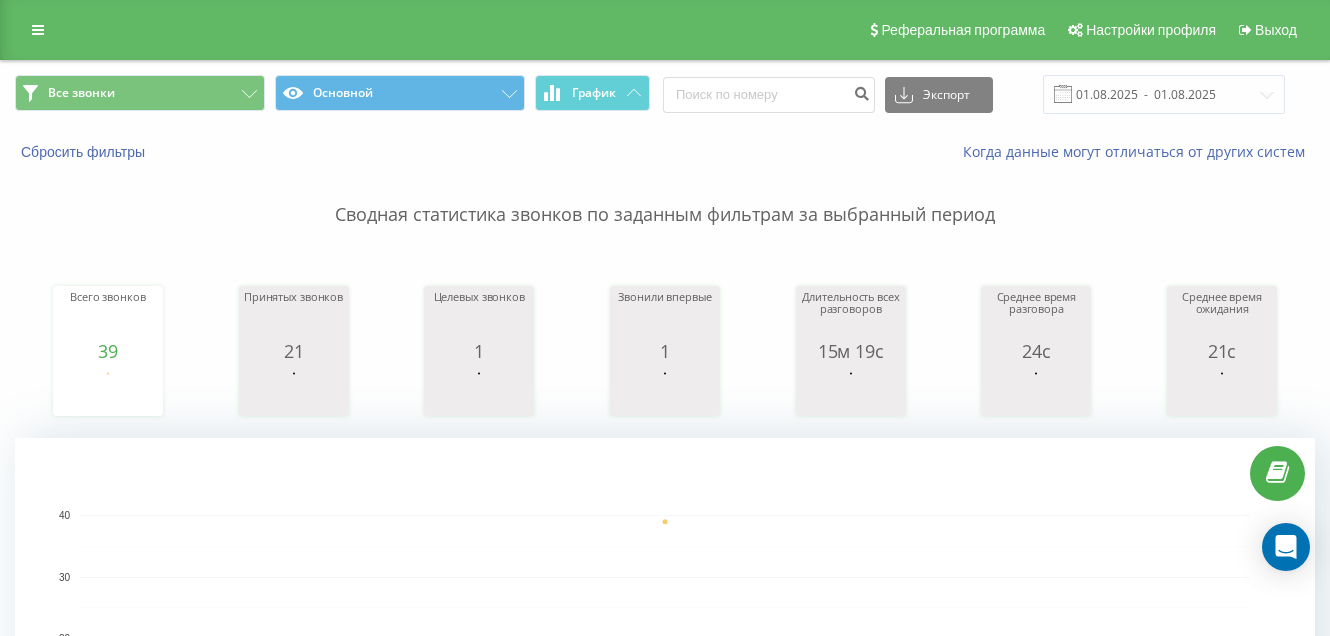 scroll, scrollTop: 0, scrollLeft: 0, axis: both 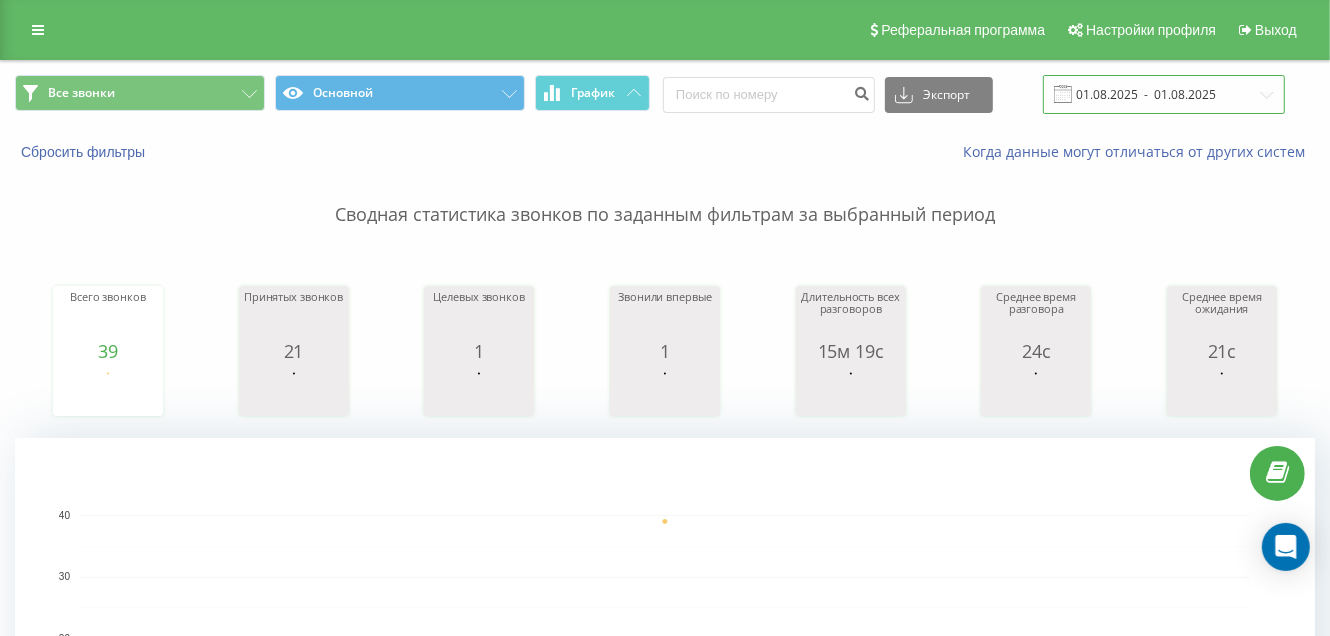 click on "01.08.2025  -  01.08.2025" at bounding box center [1164, 94] 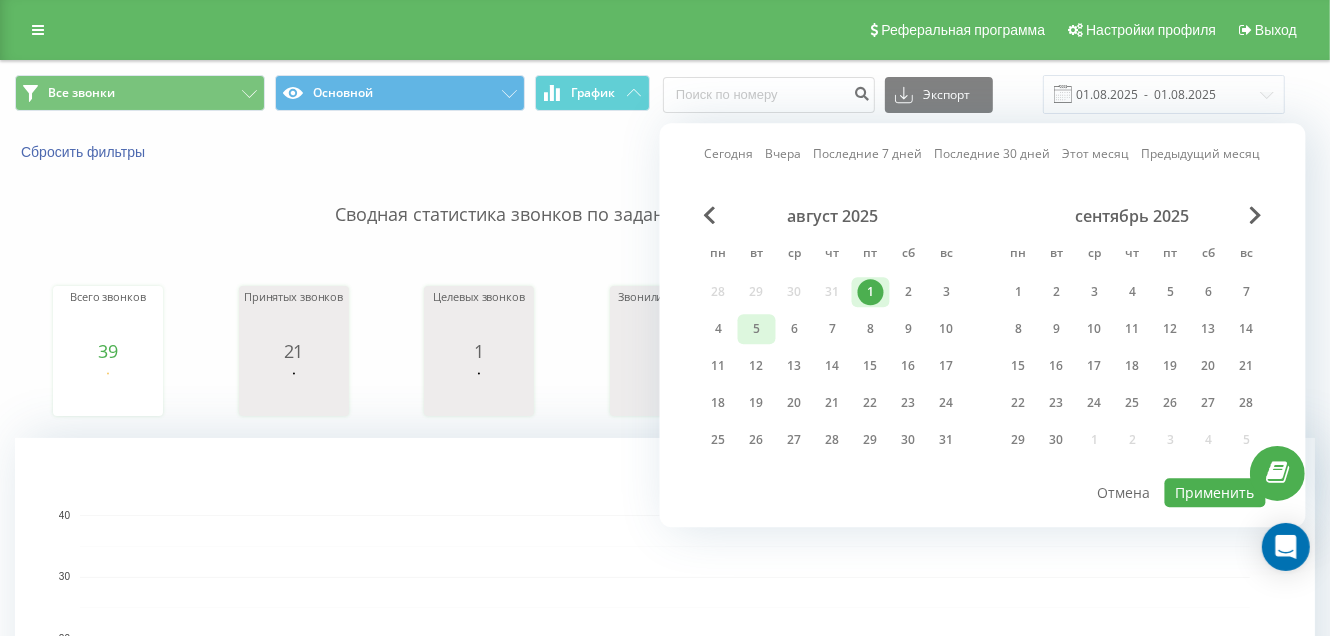 click on "5" at bounding box center [757, 329] 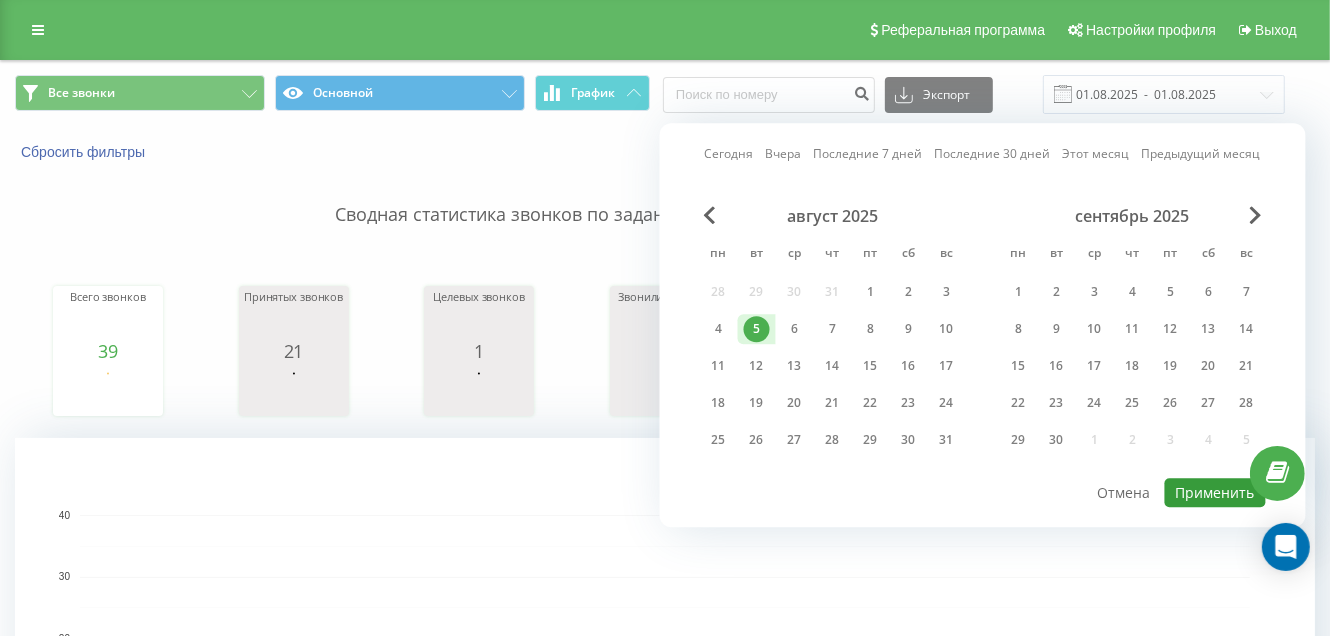 click on "Применить" at bounding box center (1215, 492) 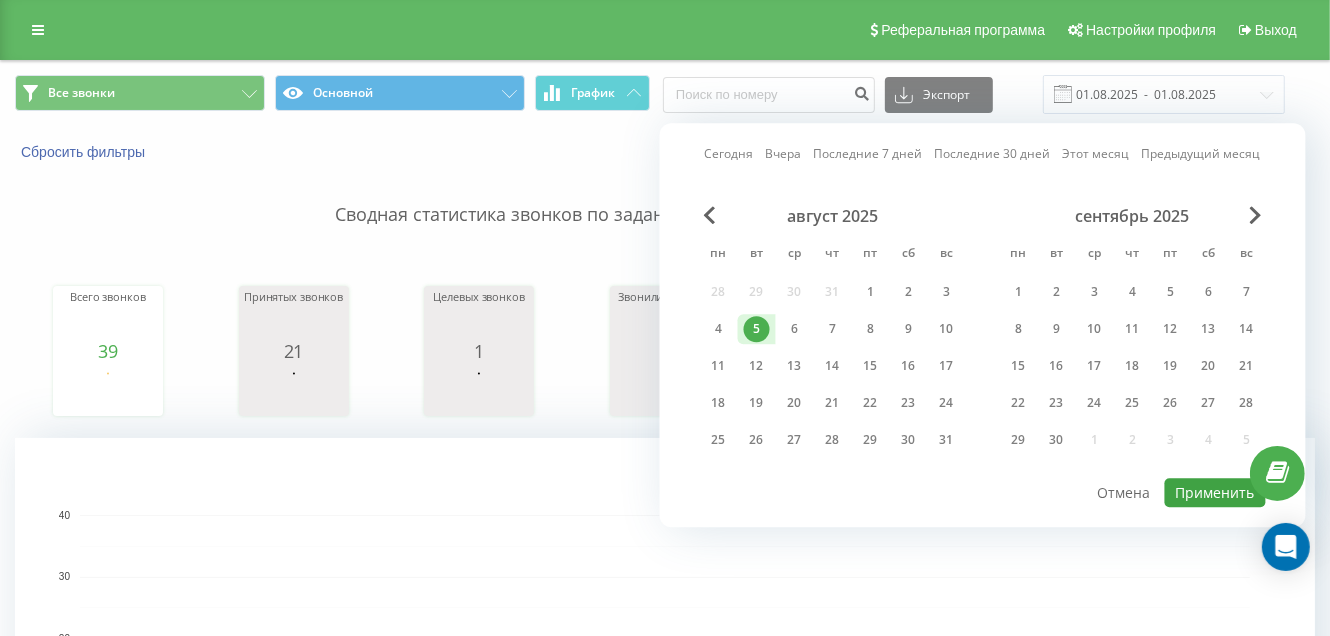type on "05.08.2025  -  05.08.2025" 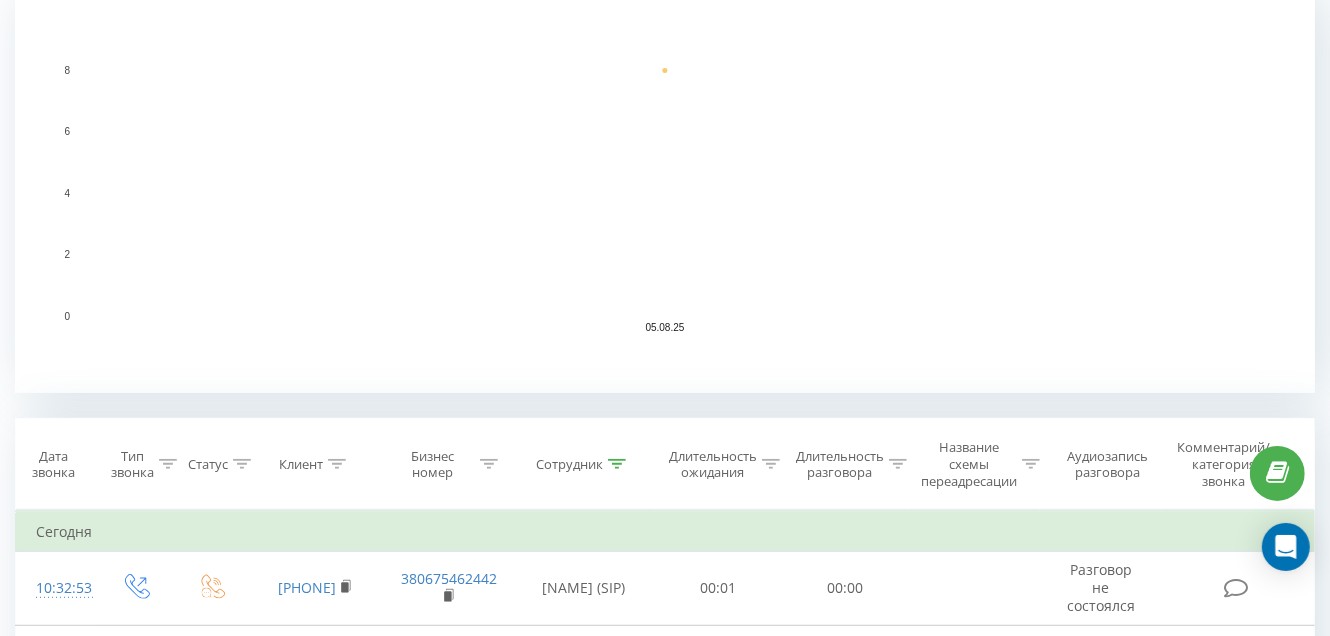 scroll, scrollTop: 600, scrollLeft: 0, axis: vertical 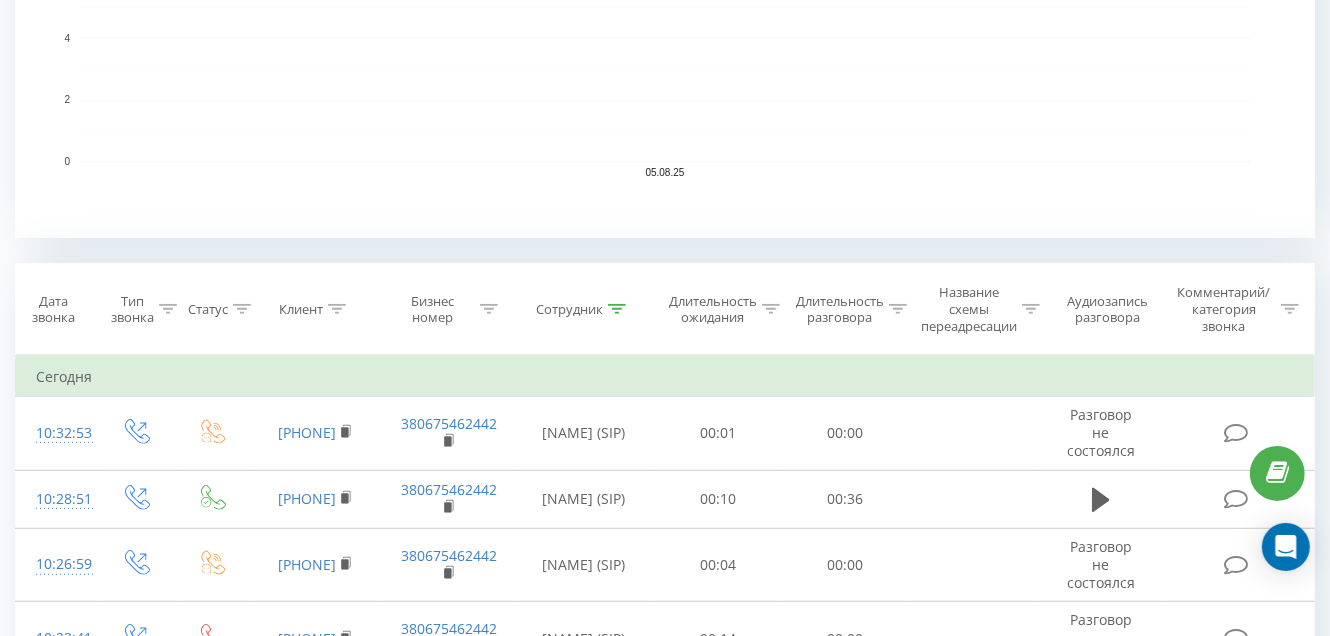 click 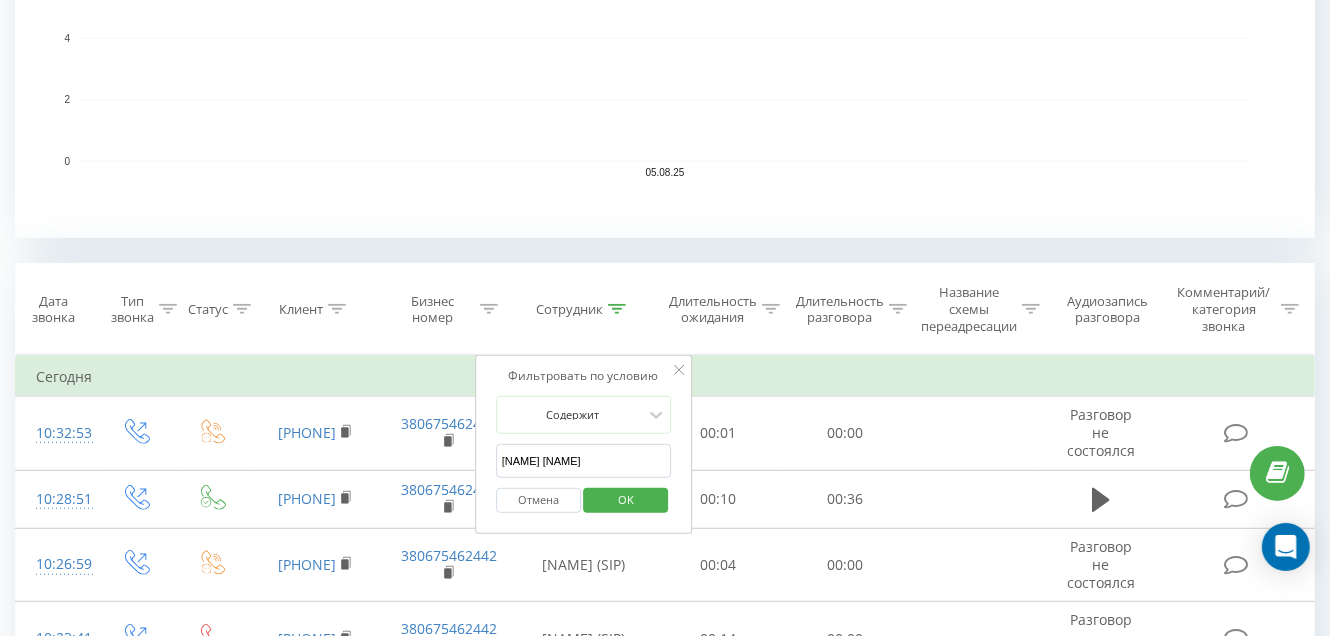 click on "[NAME] [NAME]" at bounding box center (584, 461) 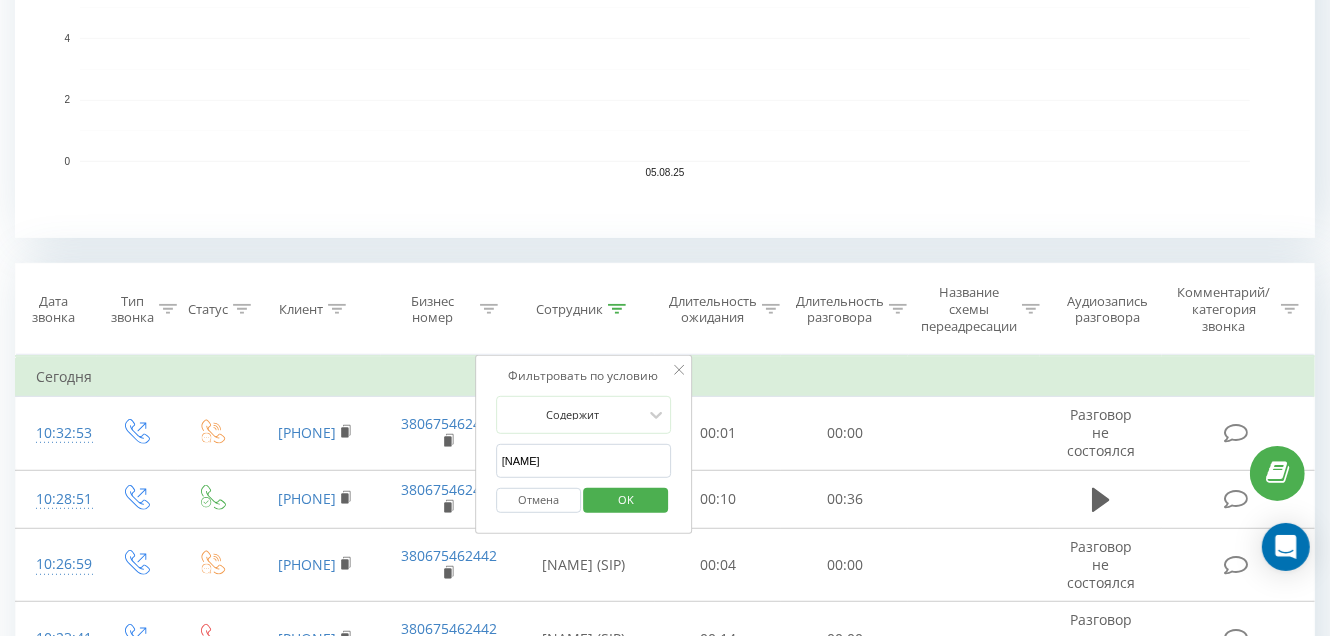 type on "Г" 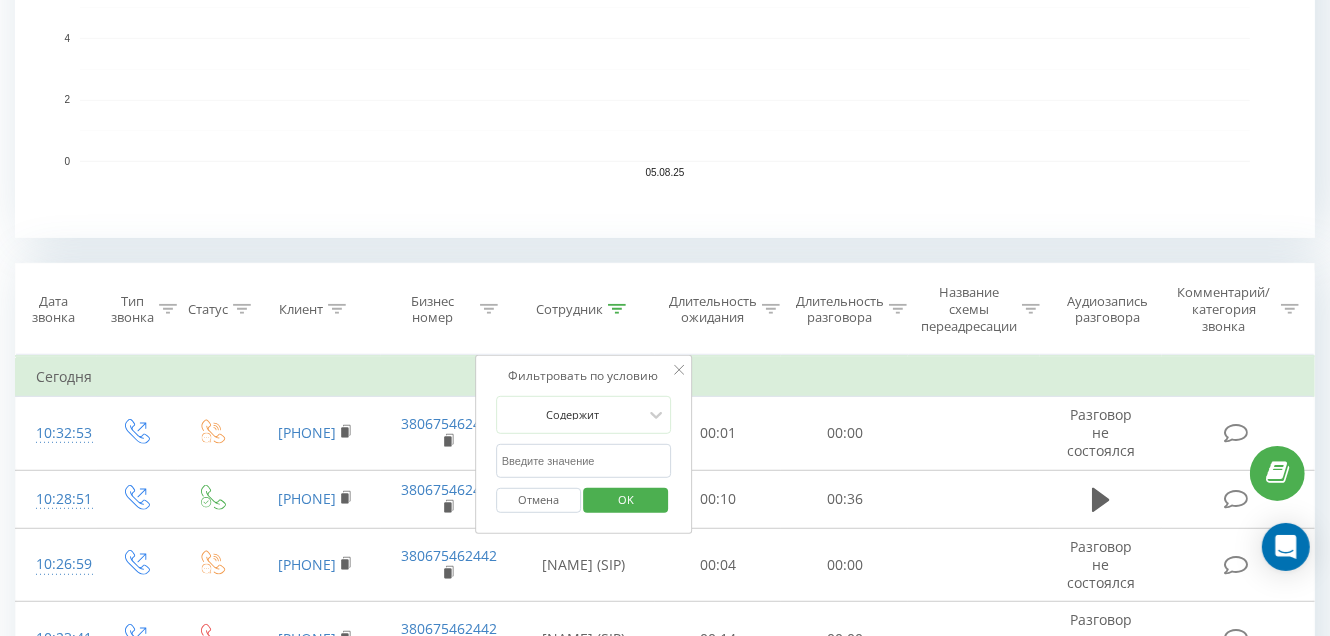 click at bounding box center [584, 461] 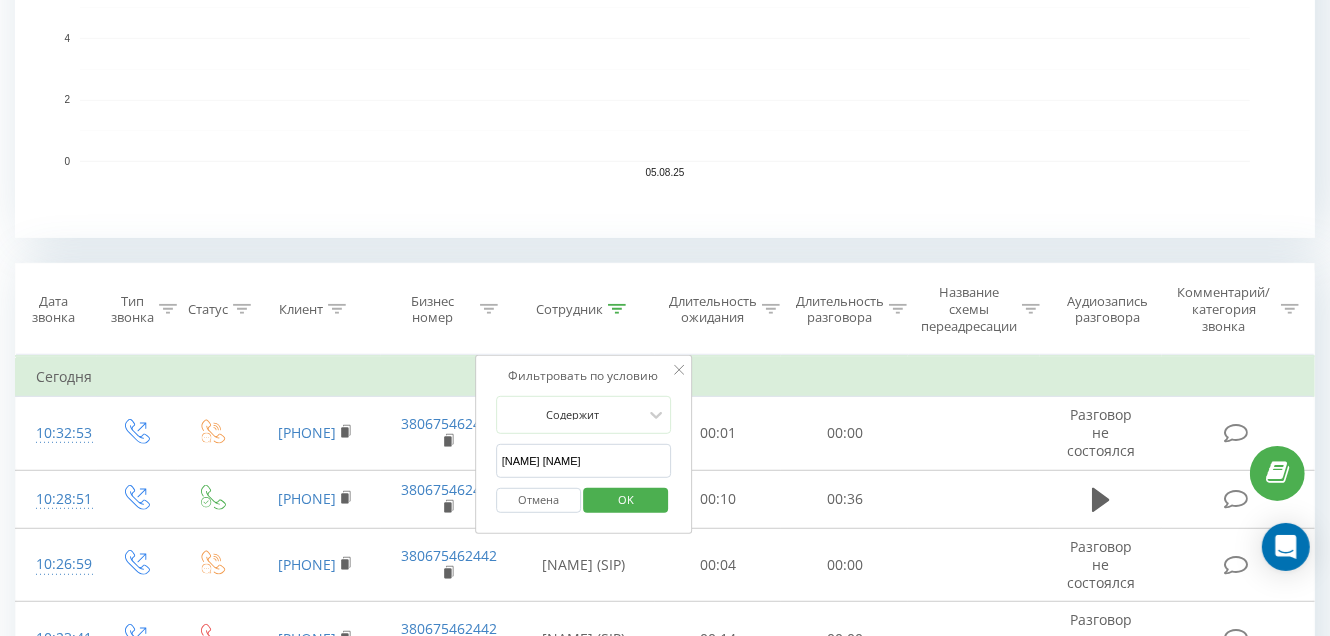 click on "OK" at bounding box center [626, 499] 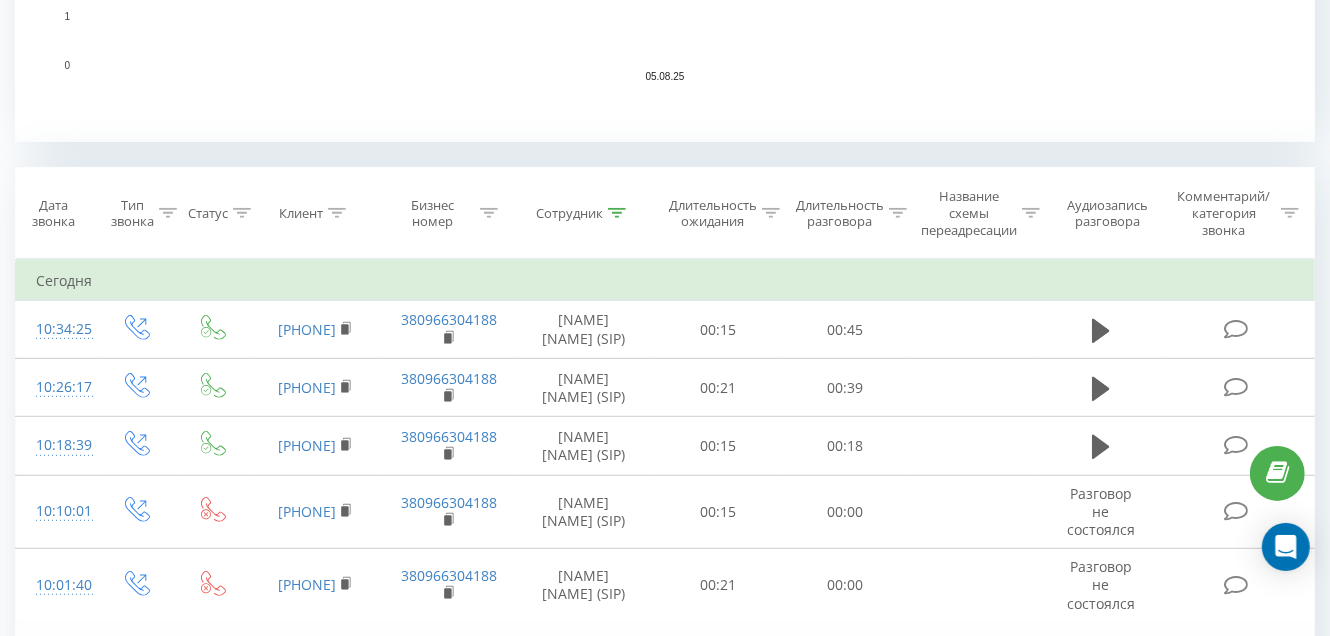 scroll, scrollTop: 742, scrollLeft: 0, axis: vertical 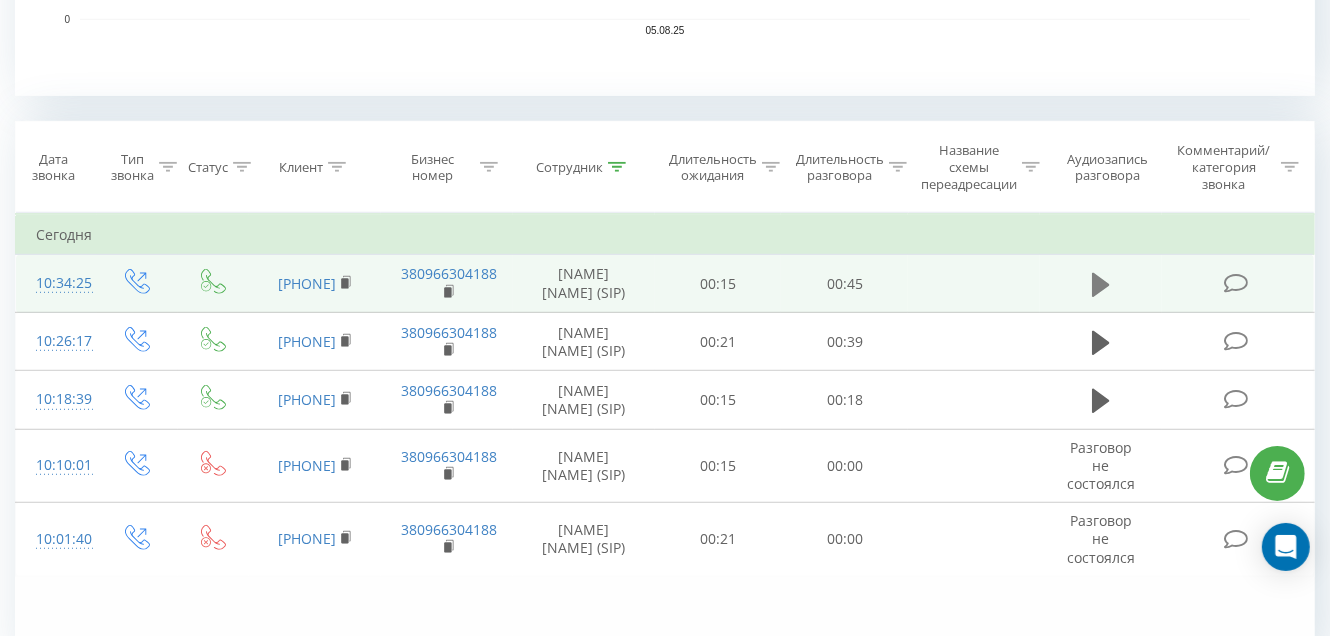 click 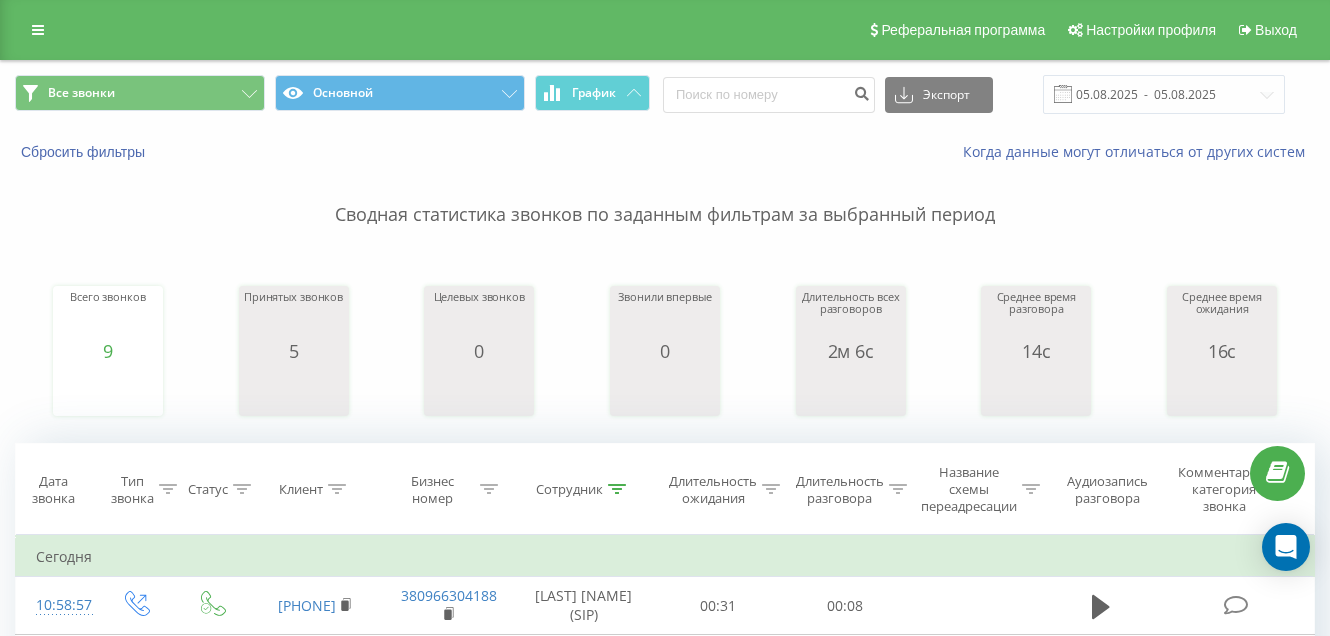 scroll, scrollTop: 0, scrollLeft: 0, axis: both 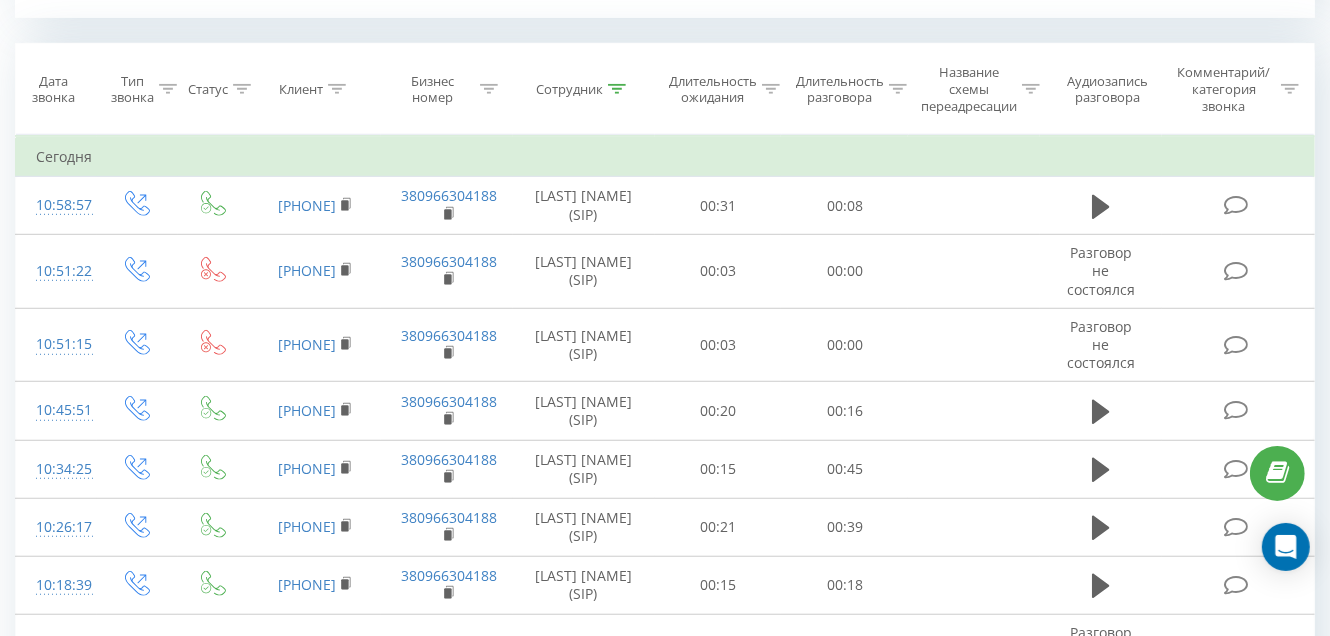 click at bounding box center [617, 89] 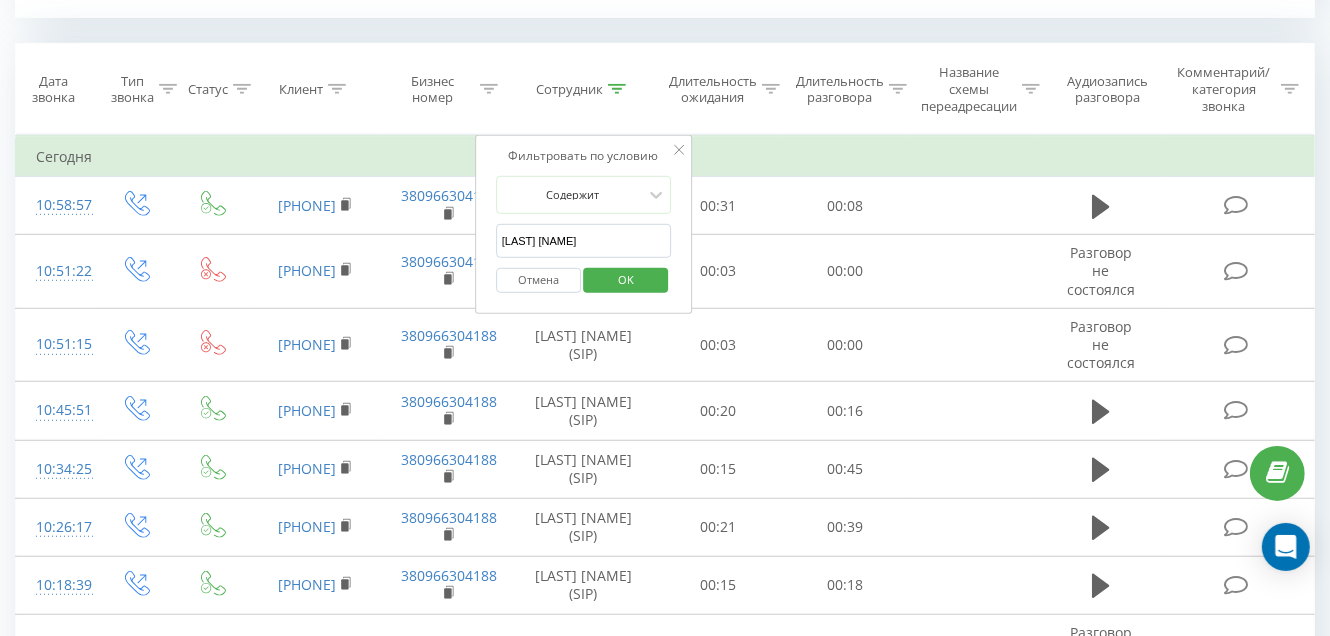 click on "[LAST] [NAME]" at bounding box center [584, 241] 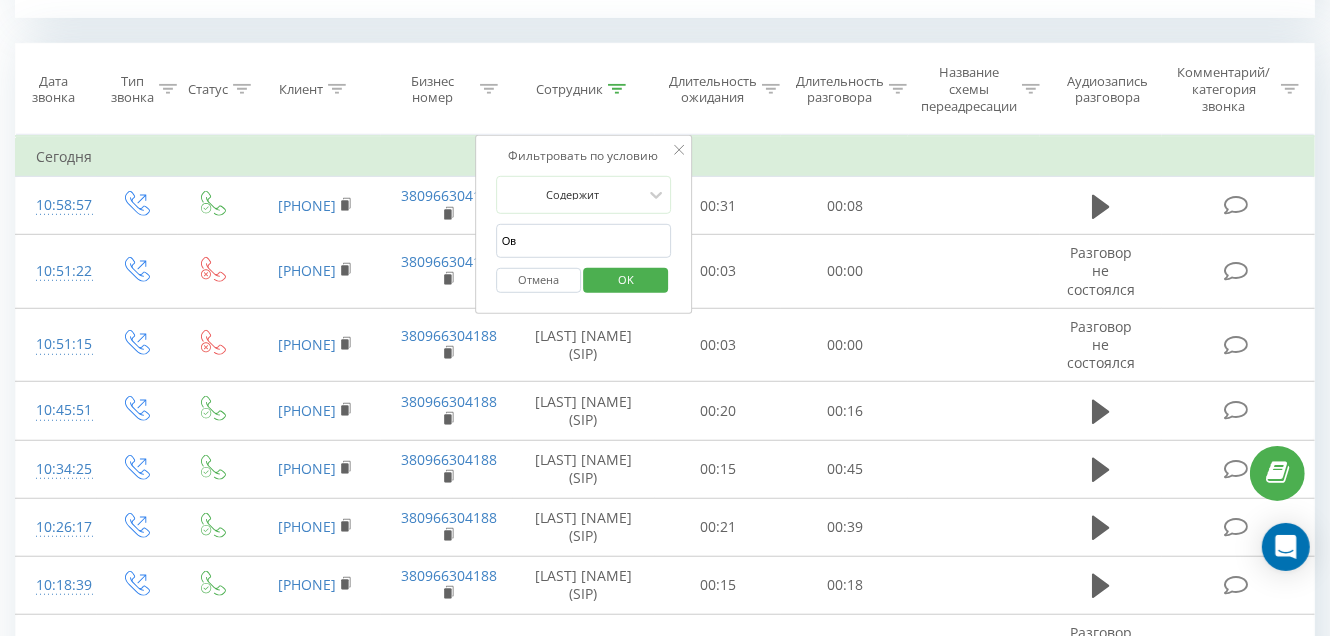 type on "О" 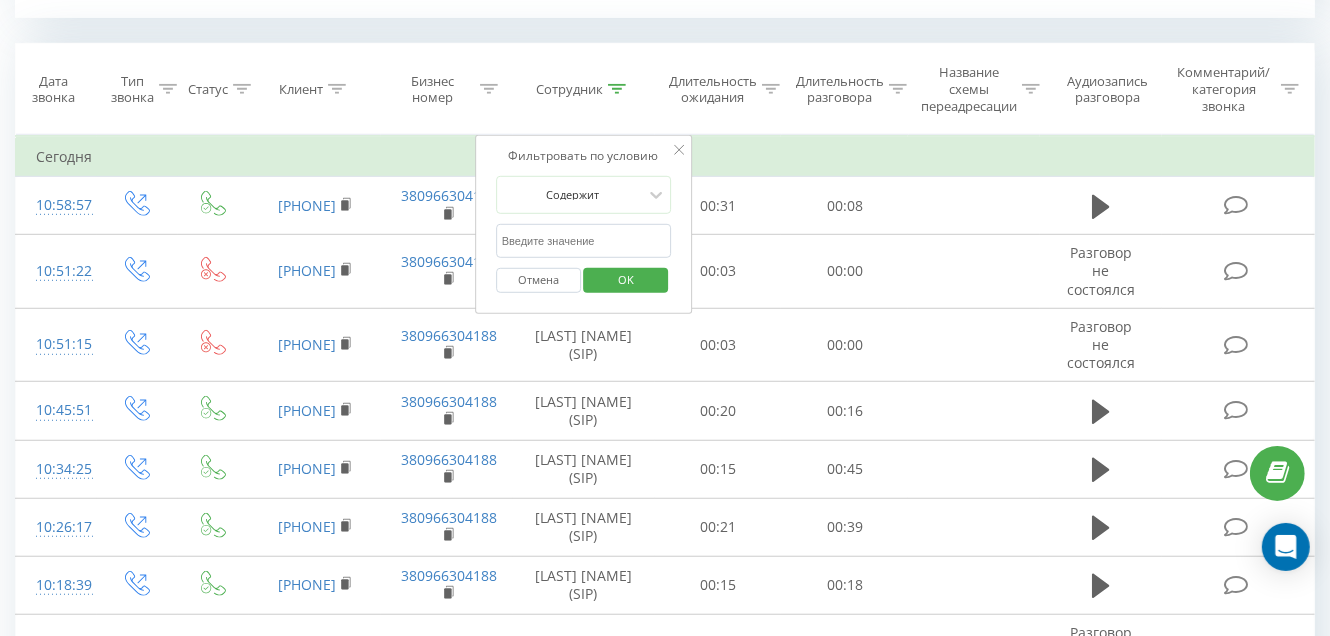 click at bounding box center [584, 241] 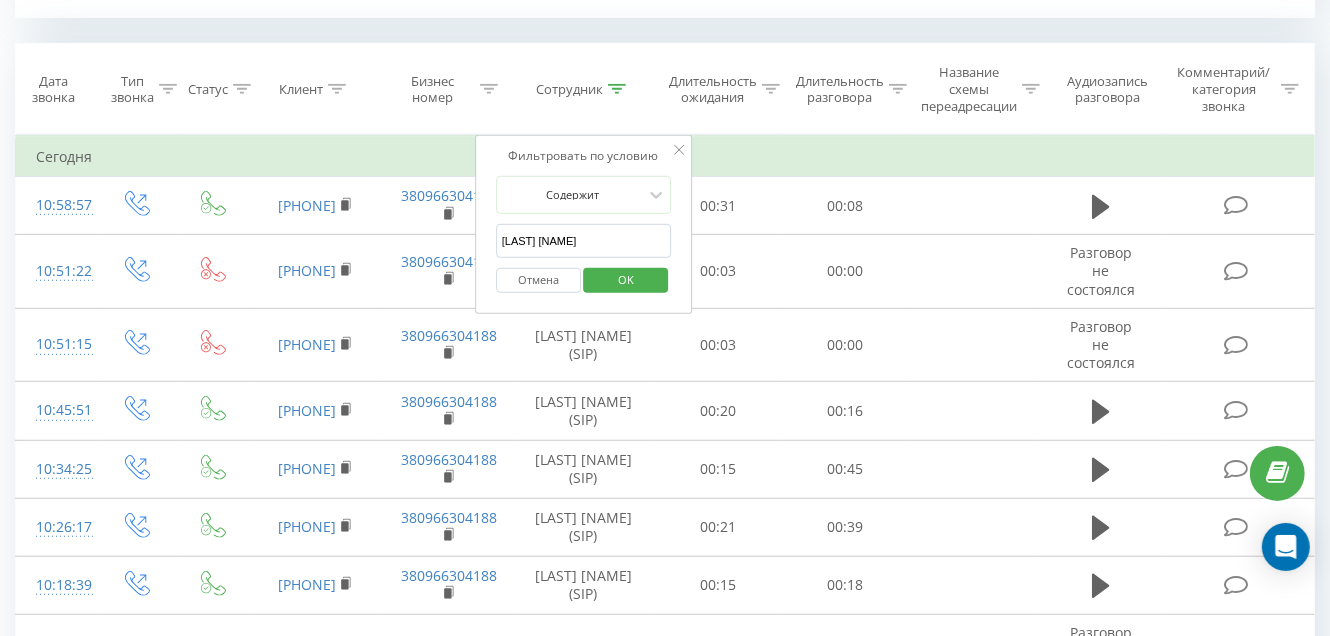 click on "OK" at bounding box center [626, 279] 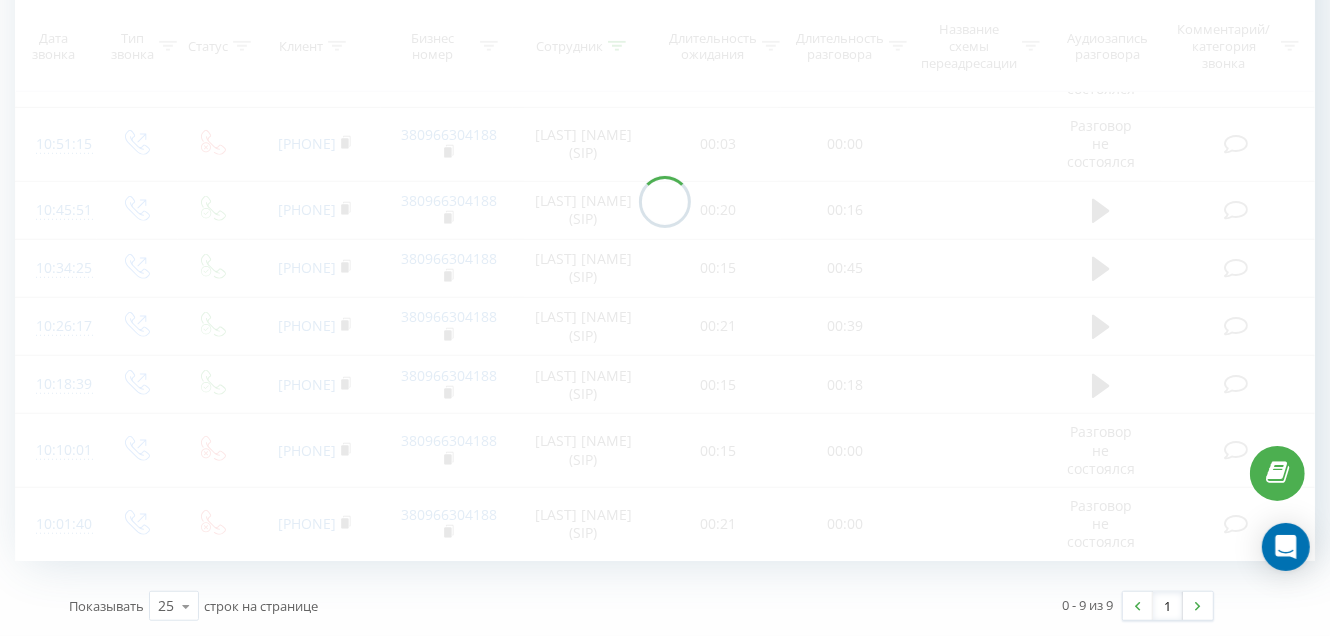 scroll, scrollTop: 737, scrollLeft: 0, axis: vertical 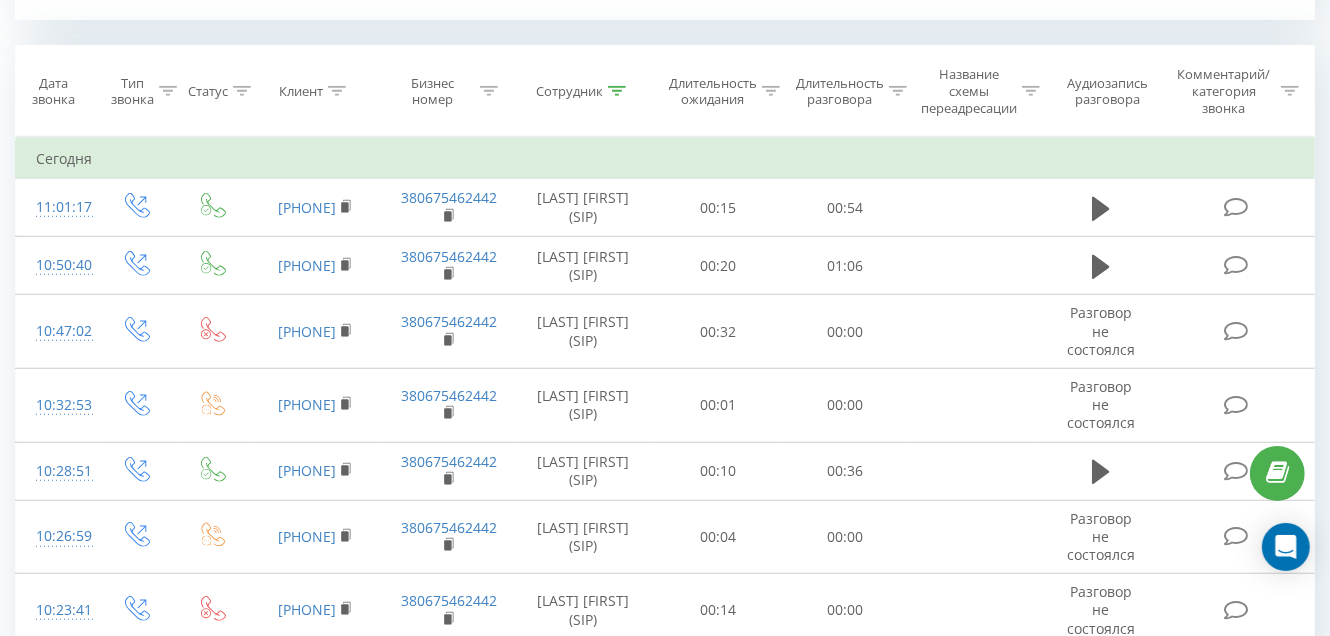 click at bounding box center [617, 91] 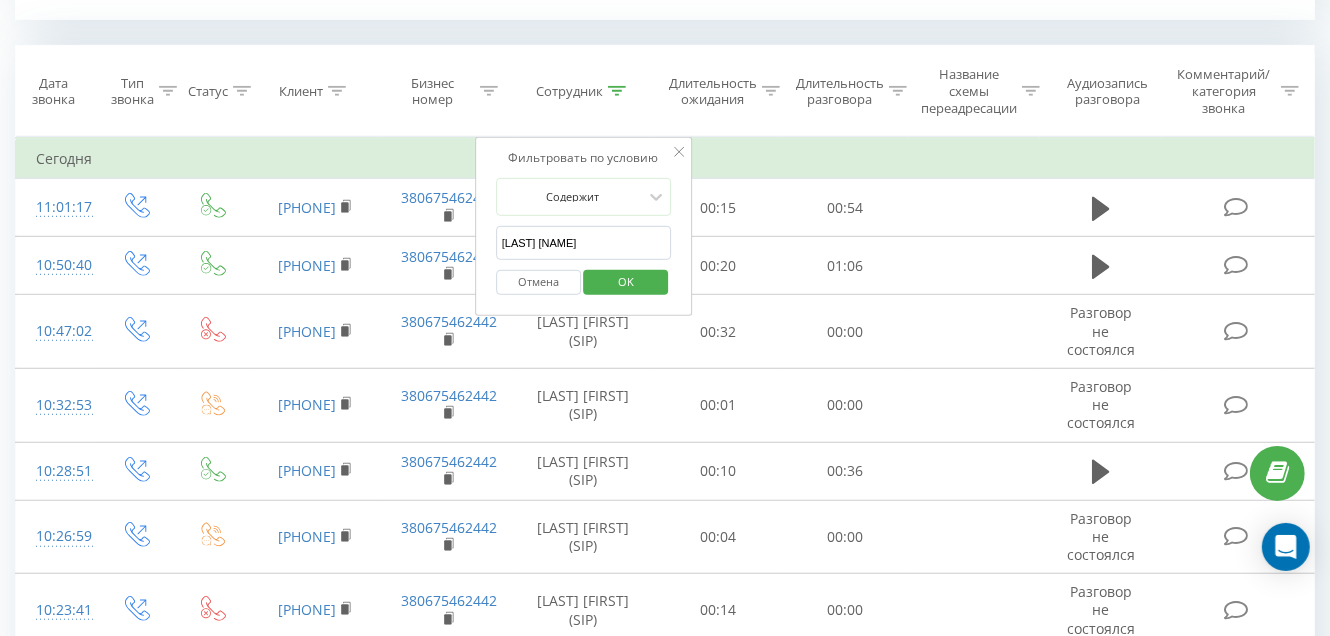 click on "[LAST] [NAME]" at bounding box center [584, 243] 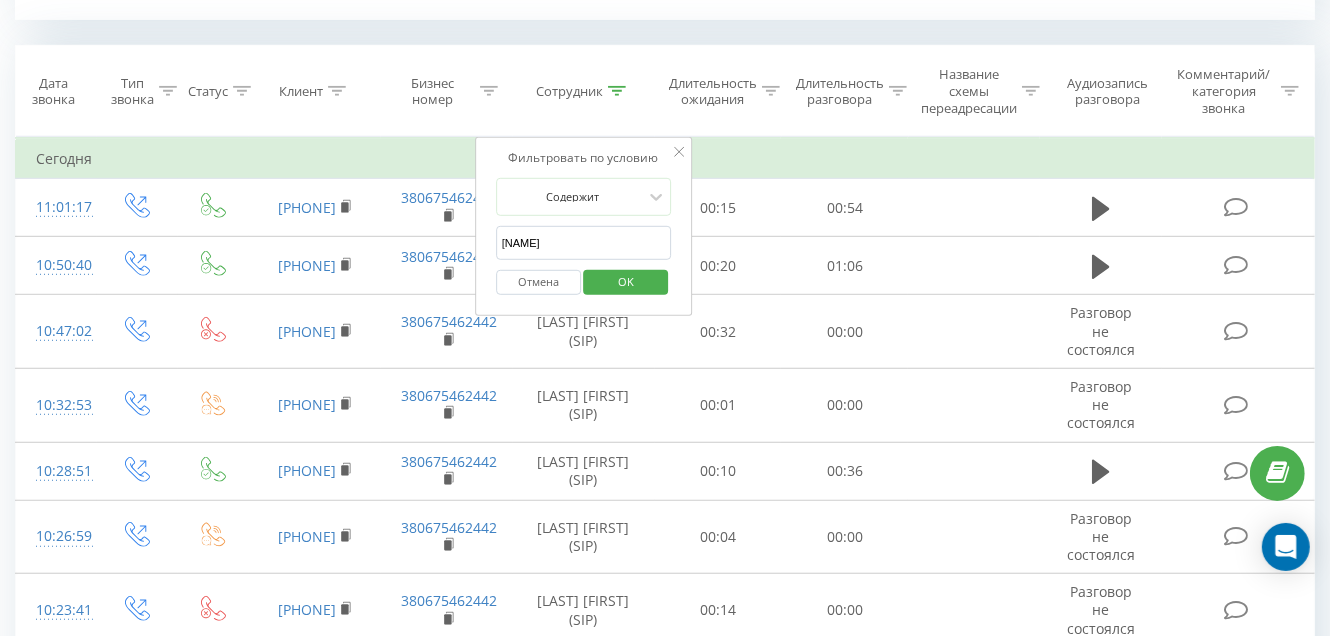 type on "Г" 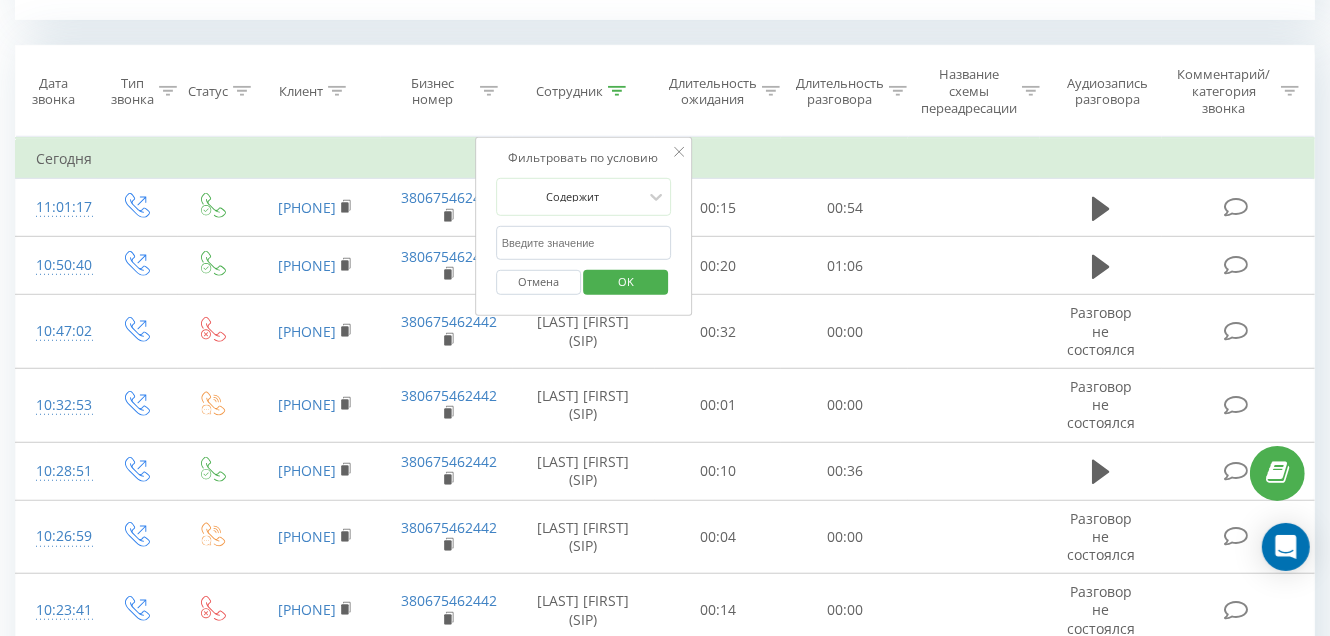 click at bounding box center (584, 243) 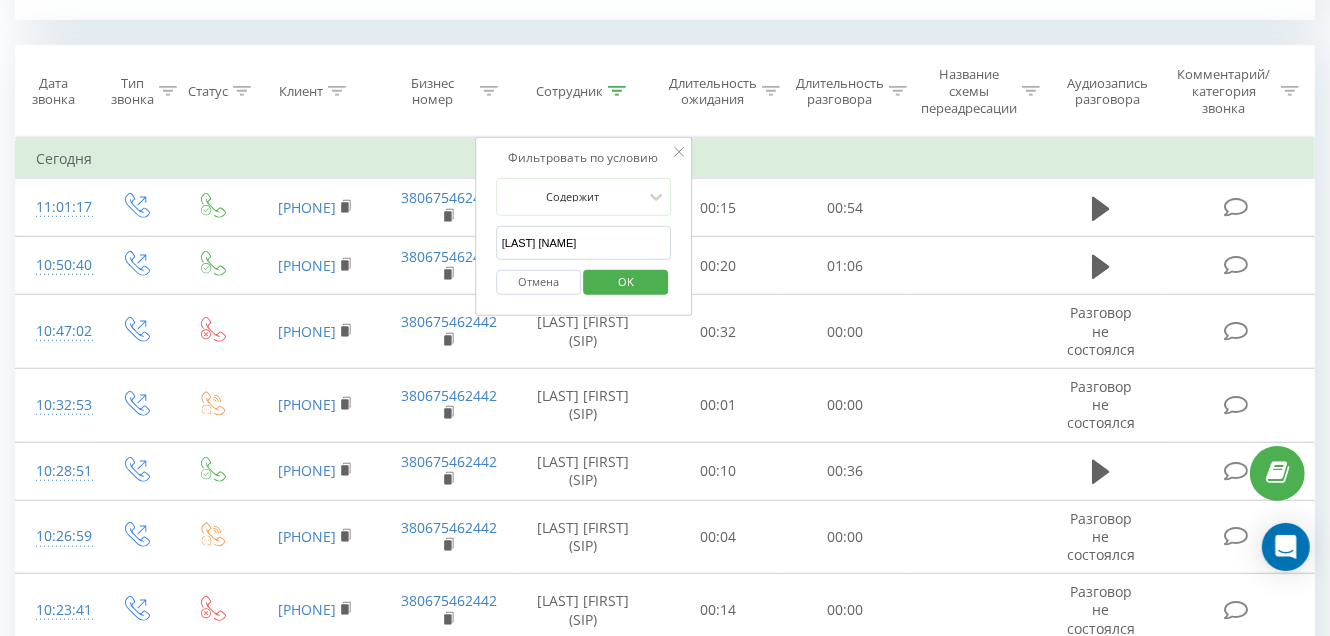 click on "OK" at bounding box center (626, 281) 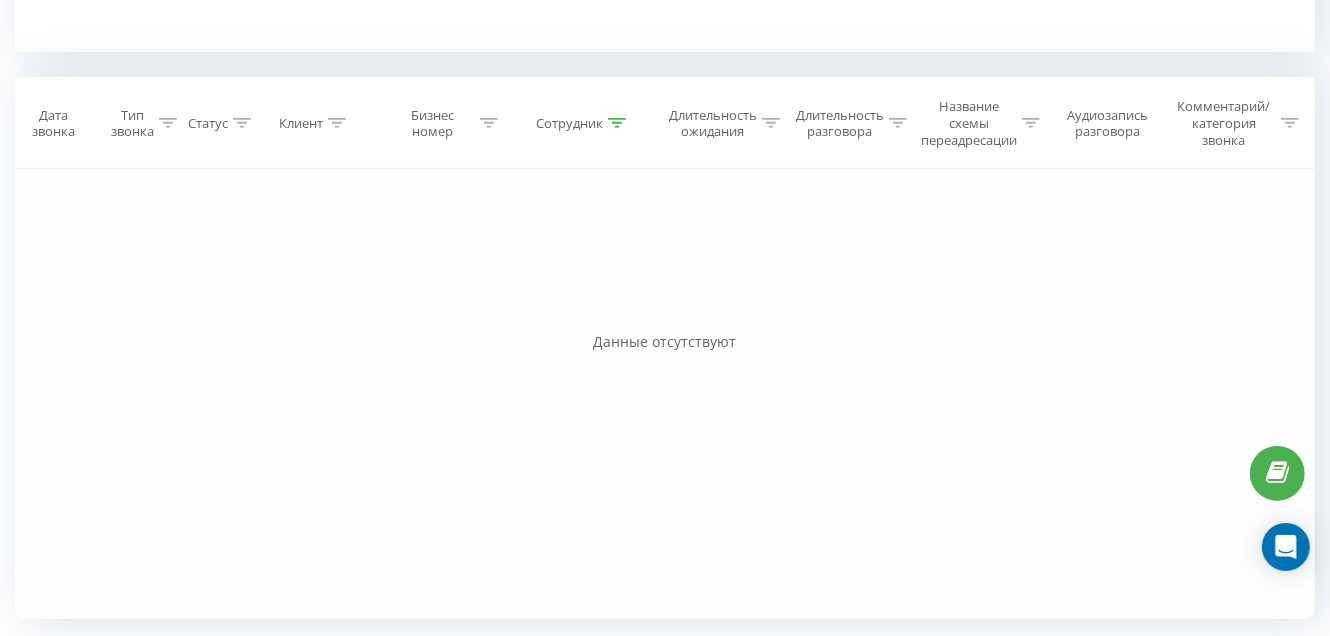 scroll, scrollTop: 784, scrollLeft: 0, axis: vertical 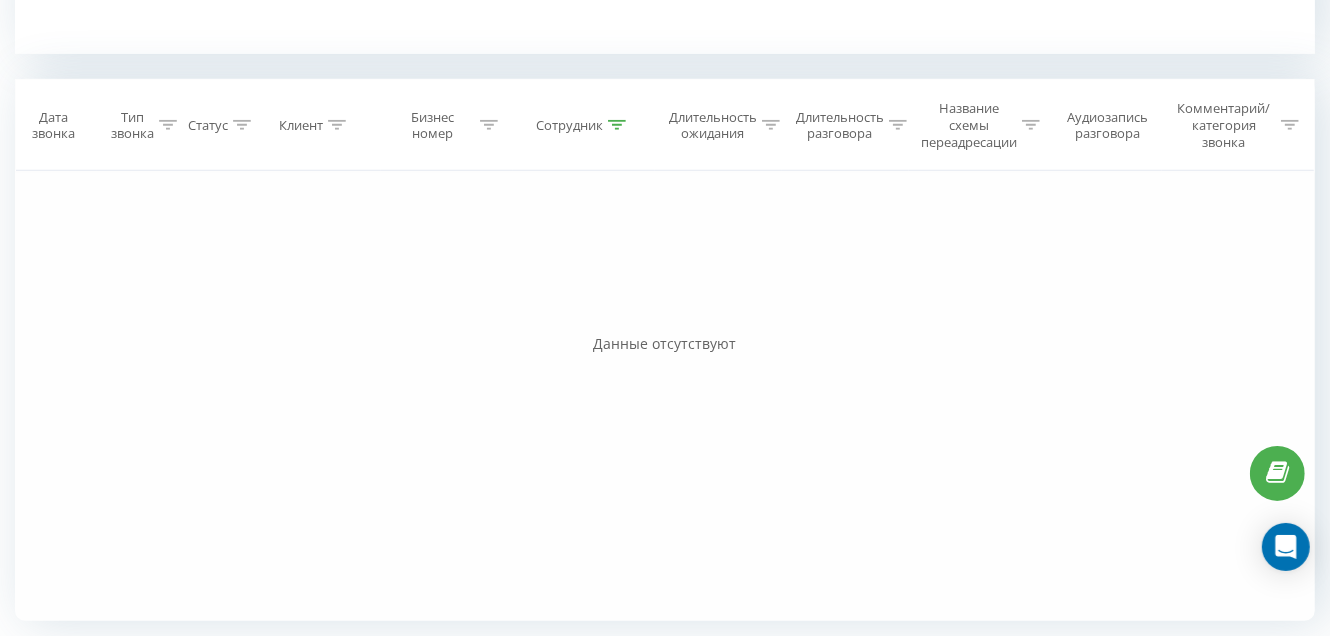 click 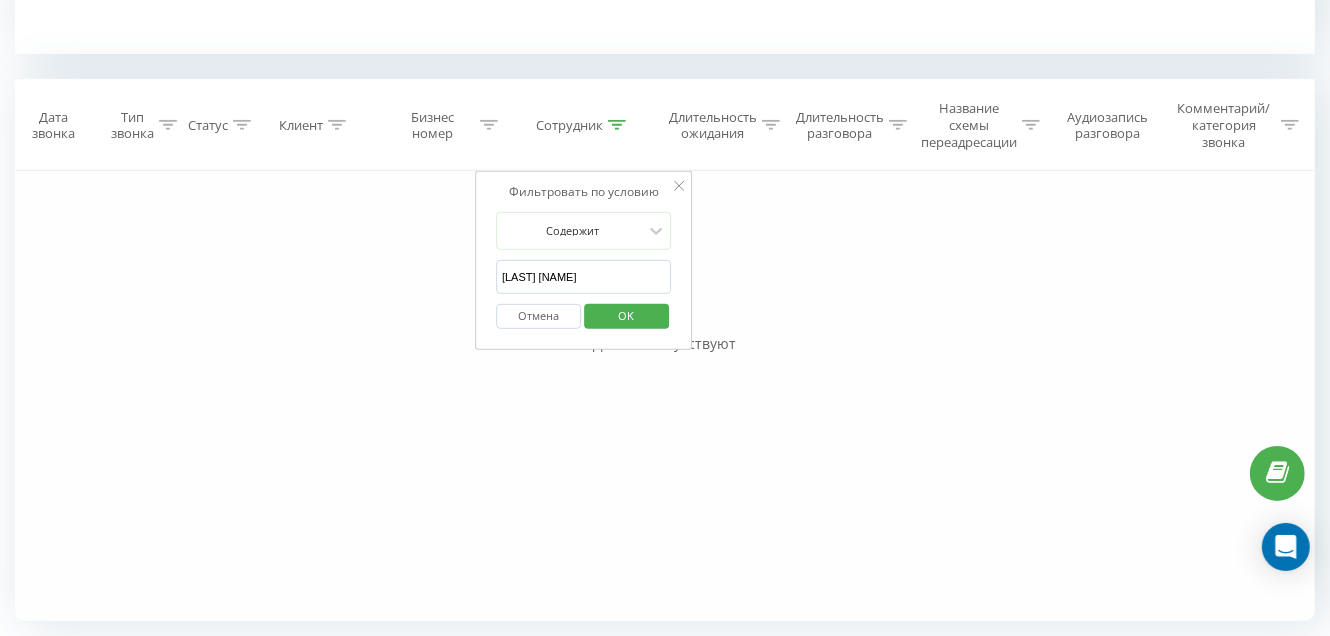 click on "[LAST] [NAME]" at bounding box center (584, 277) 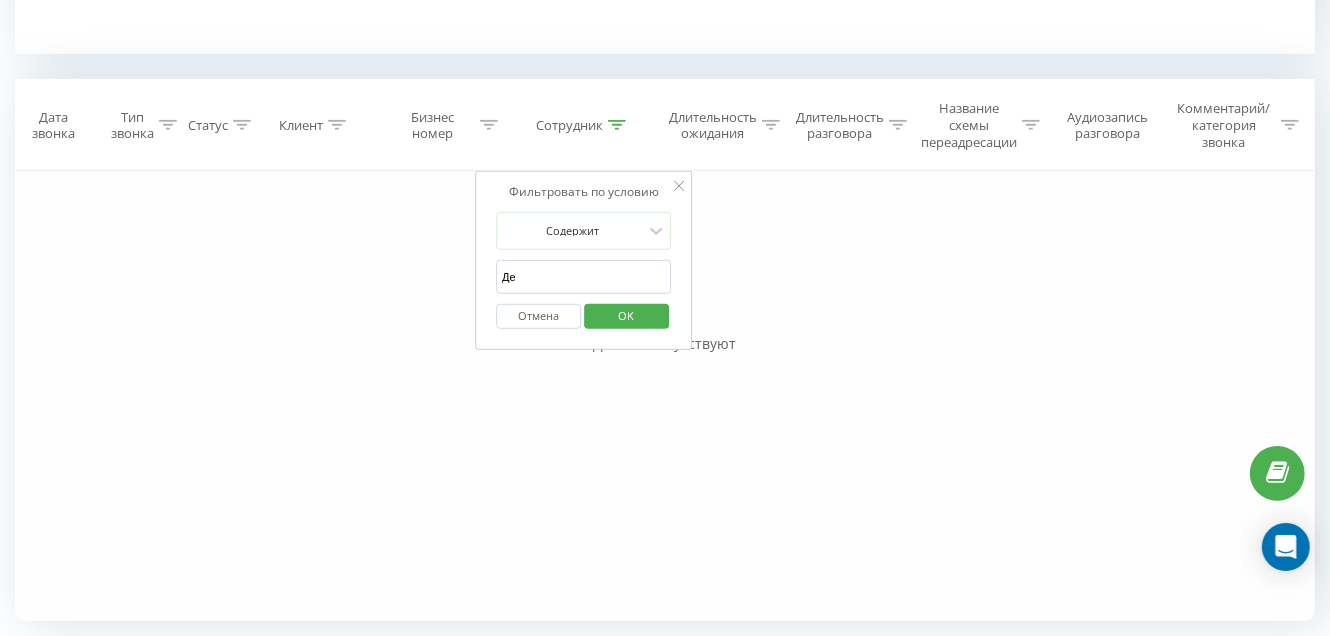 type on "Д" 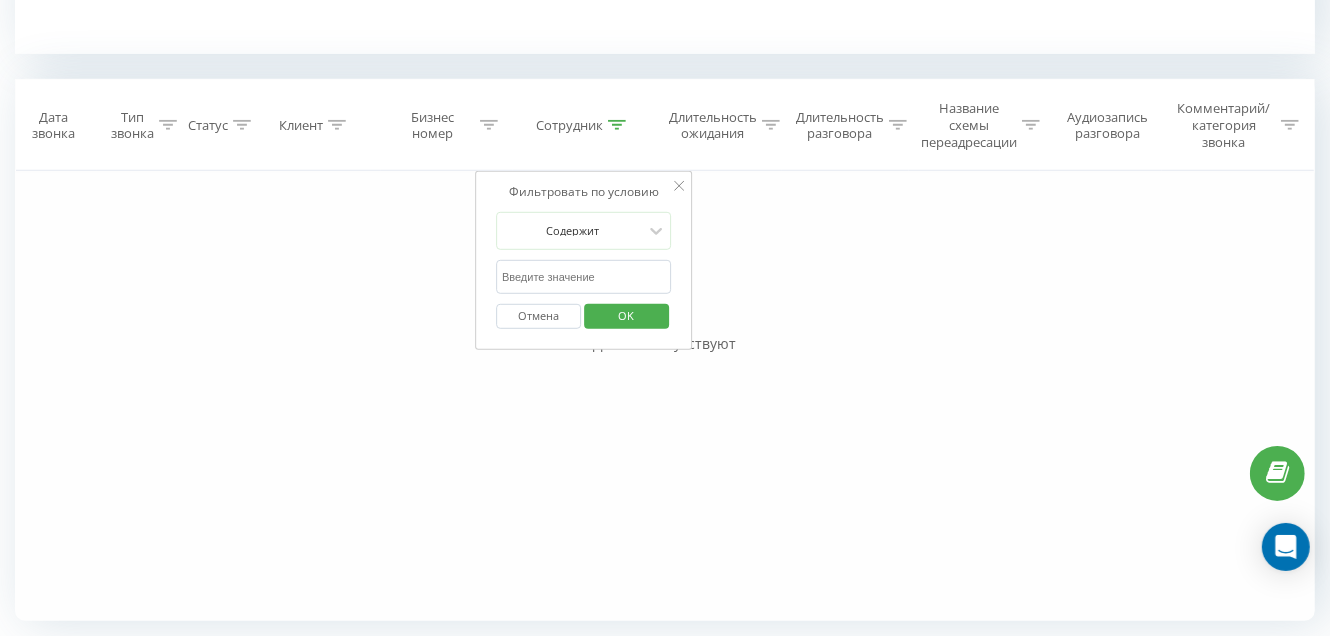 click at bounding box center [584, 277] 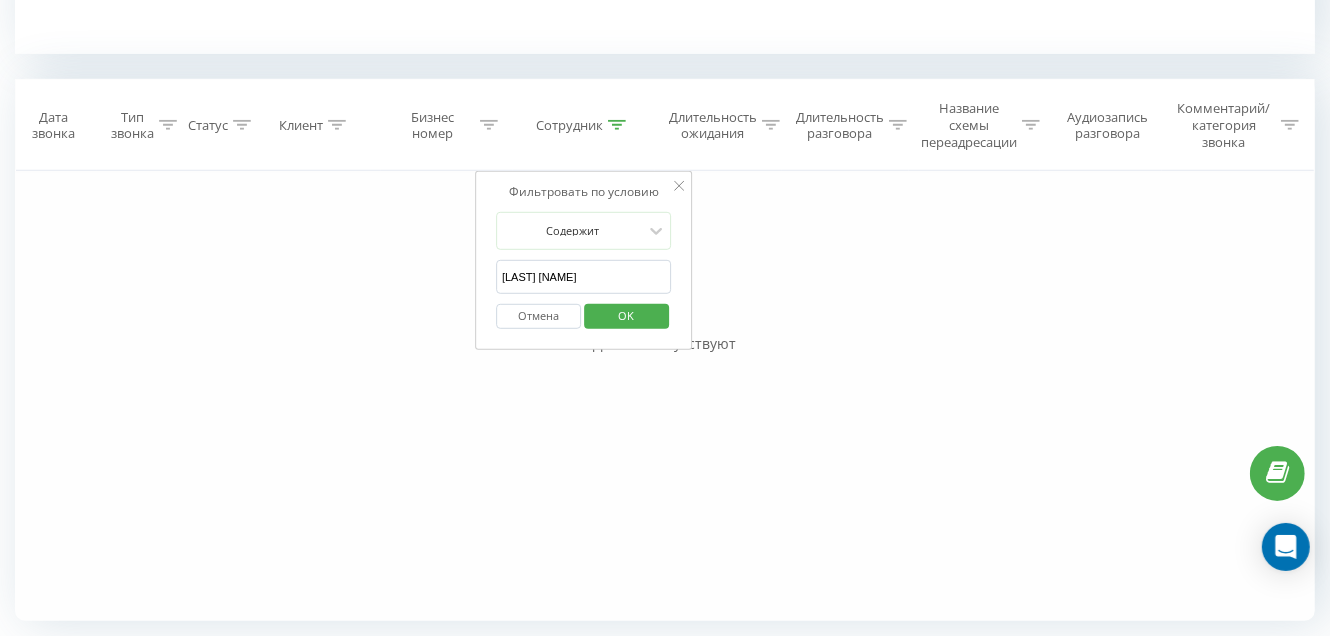 click on "OK" at bounding box center [626, 315] 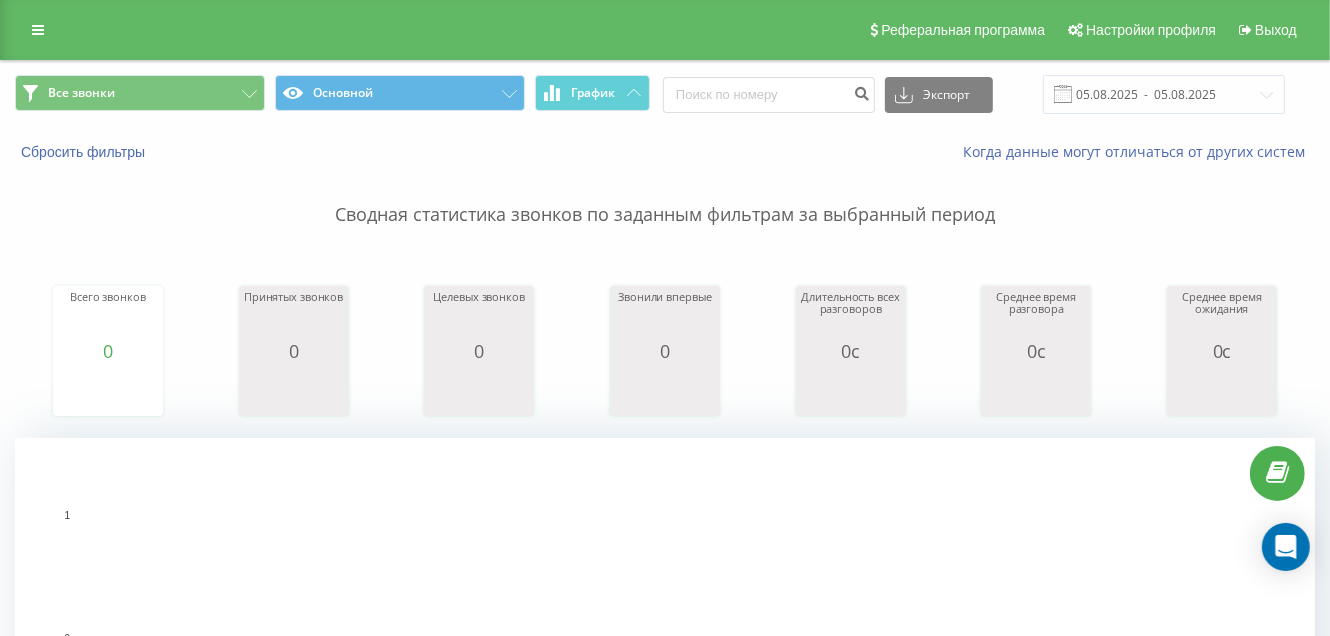 scroll, scrollTop: 0, scrollLeft: 0, axis: both 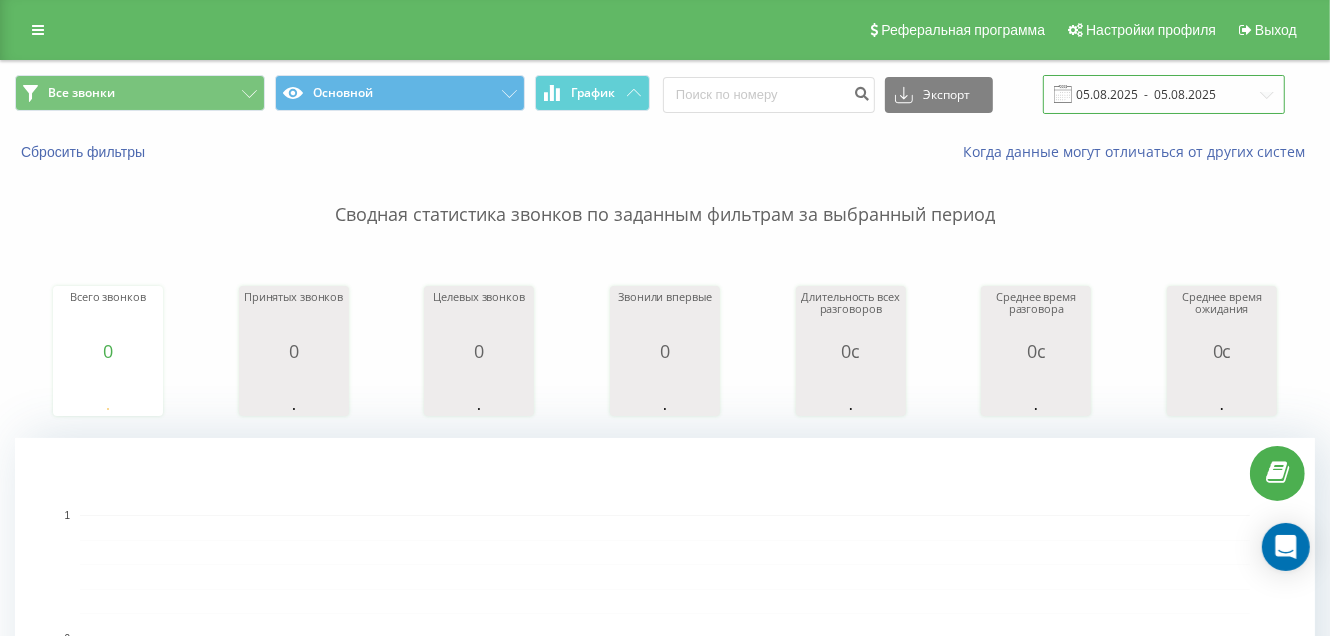 click on "05.08.2025  -  05.08.2025" at bounding box center (1164, 94) 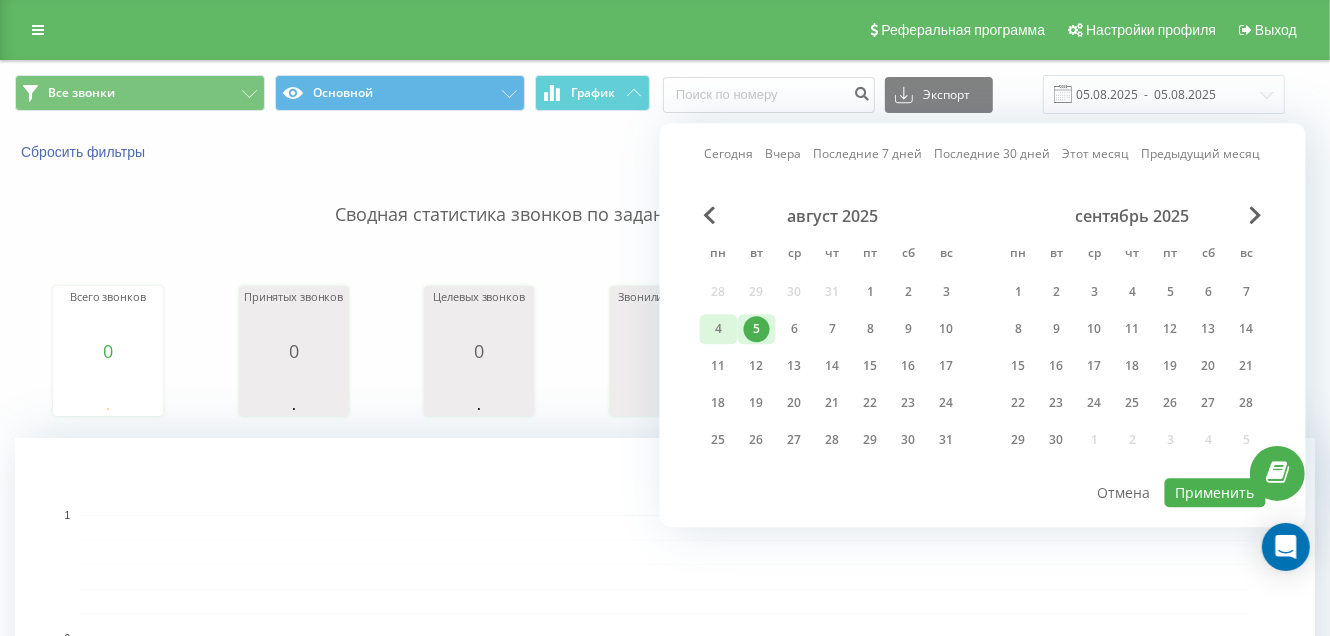 click on "4" at bounding box center (719, 329) 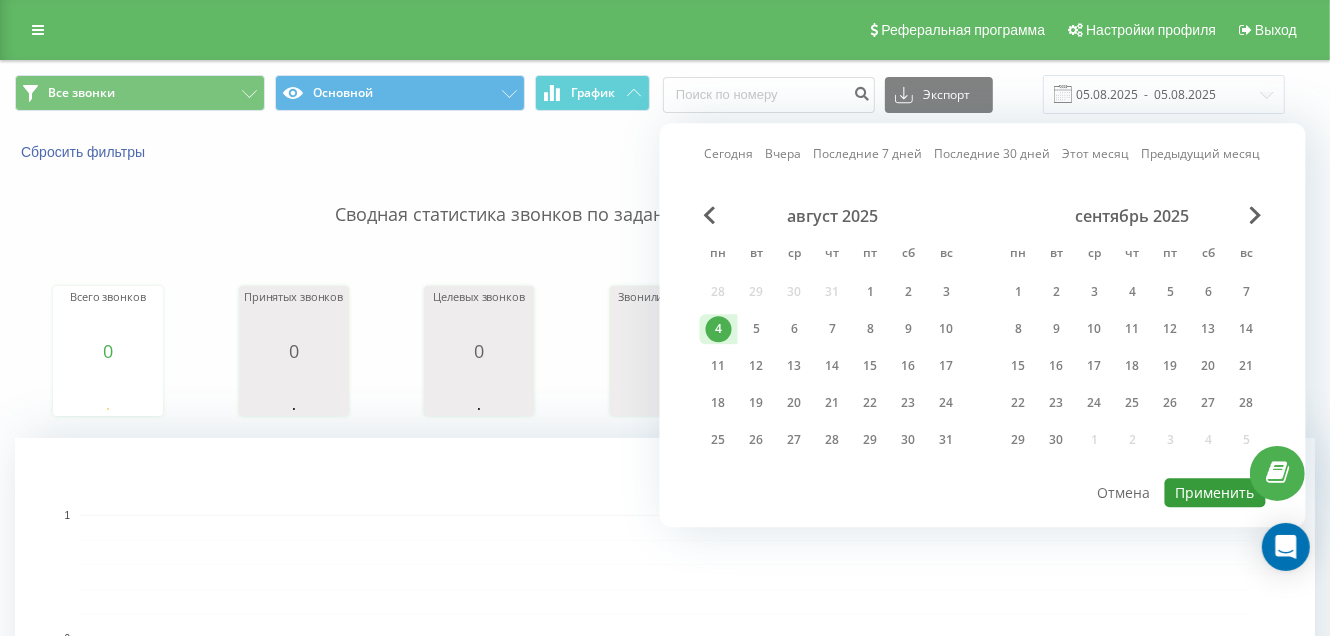 click on "Применить" at bounding box center [1215, 492] 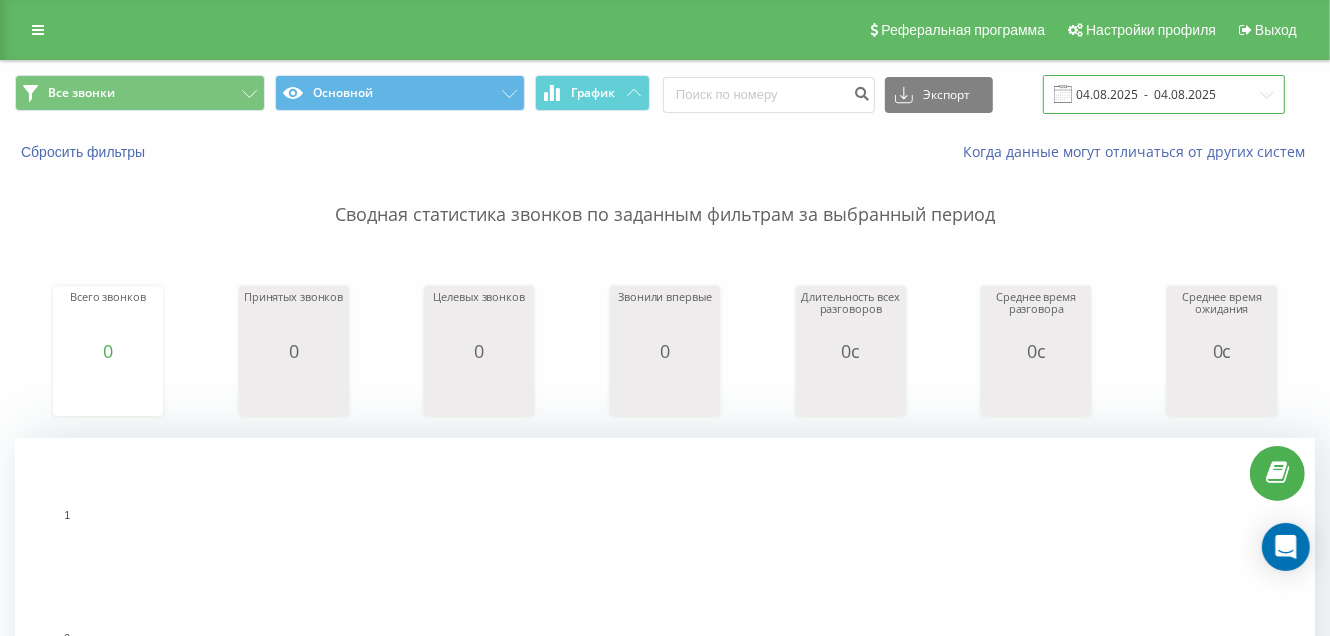 click on "04.08.2025  -  04.08.2025" at bounding box center [1164, 94] 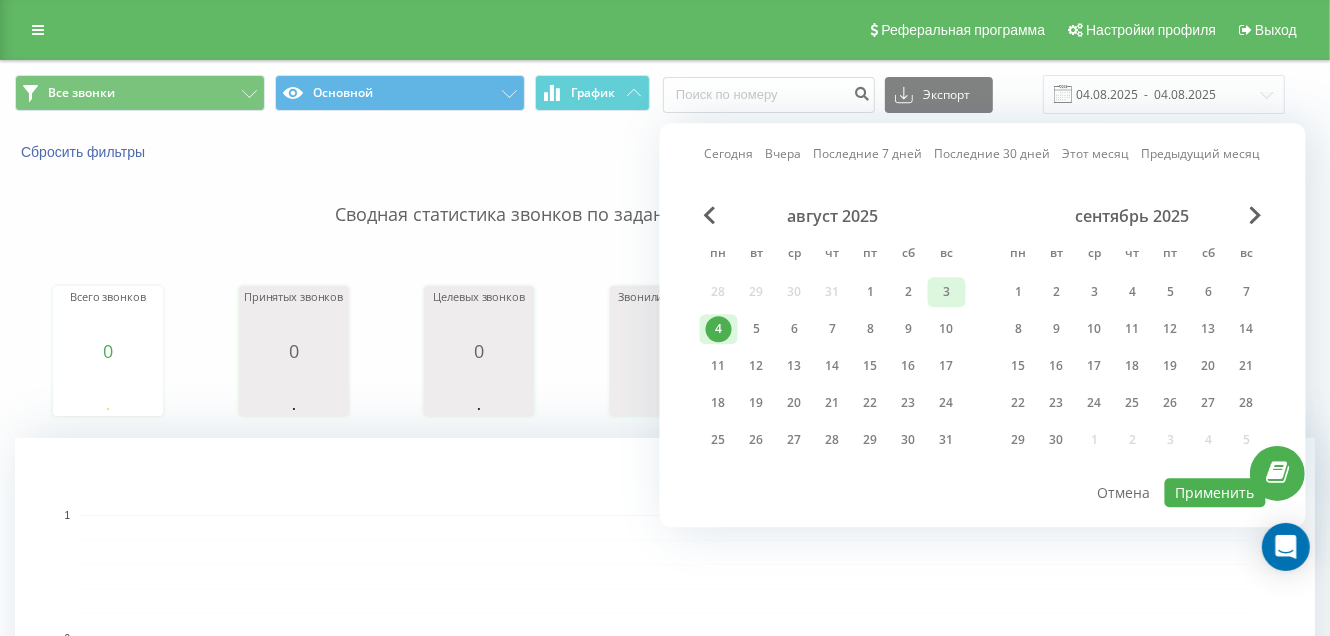 click on "3" at bounding box center (947, 292) 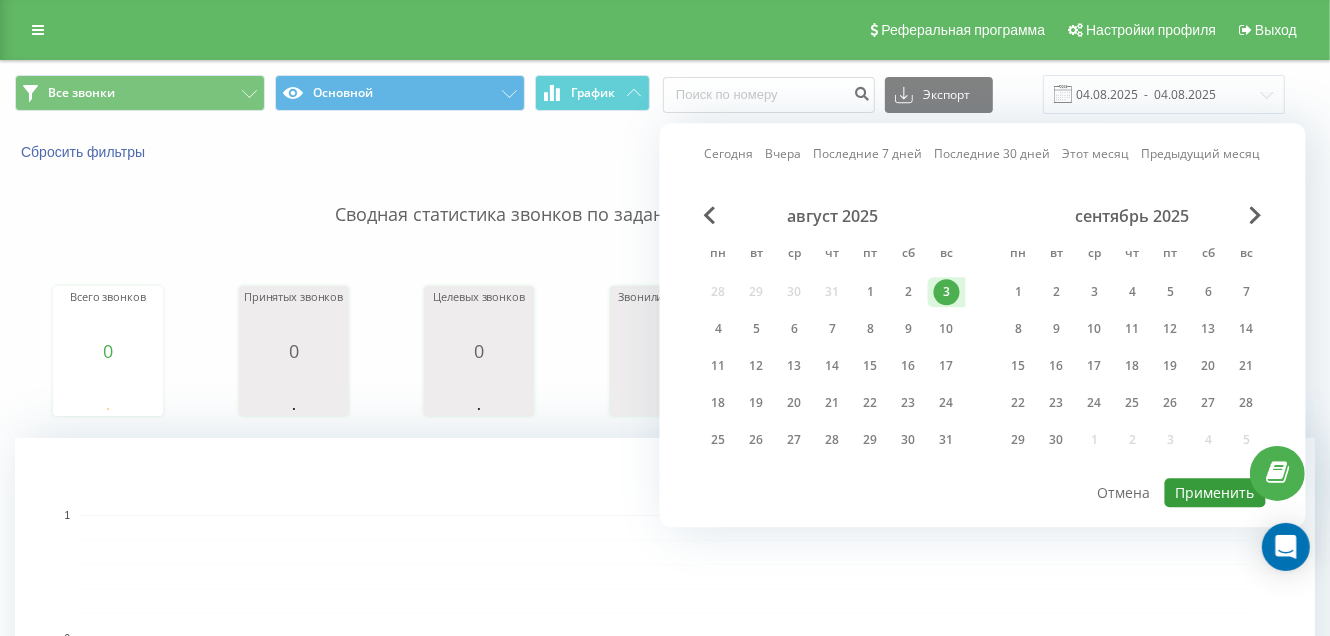 click on "Применить" at bounding box center [1215, 492] 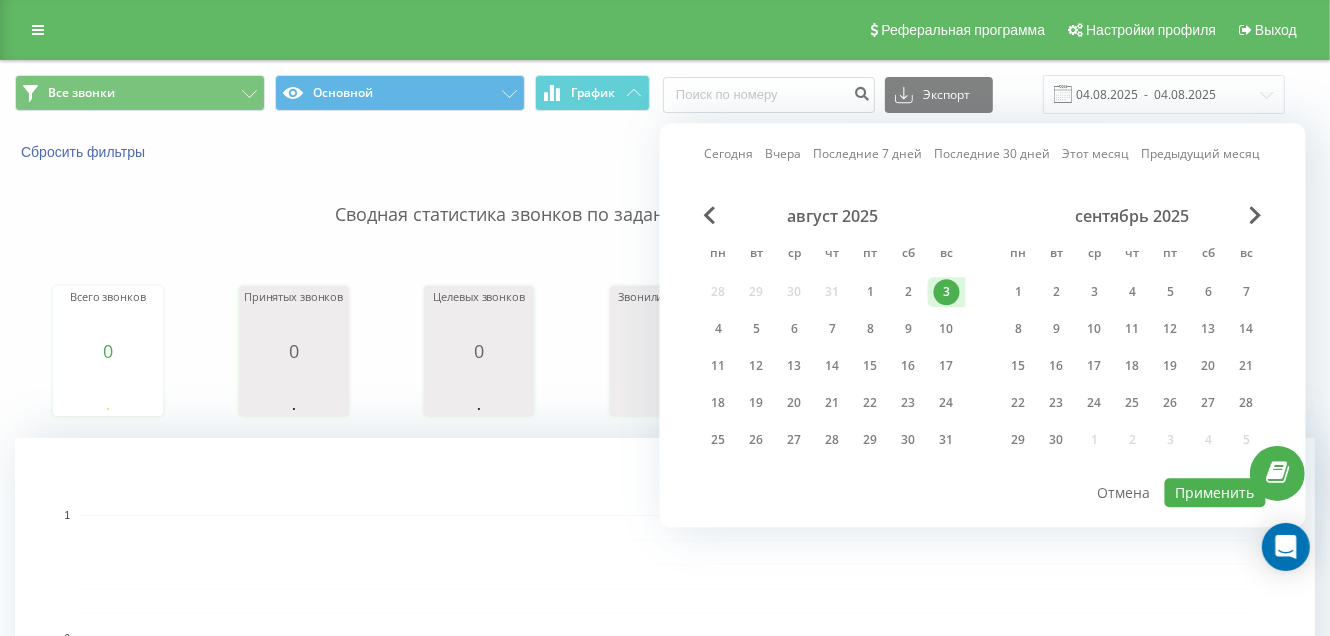 type on "03.08.2025  -  03.08.2025" 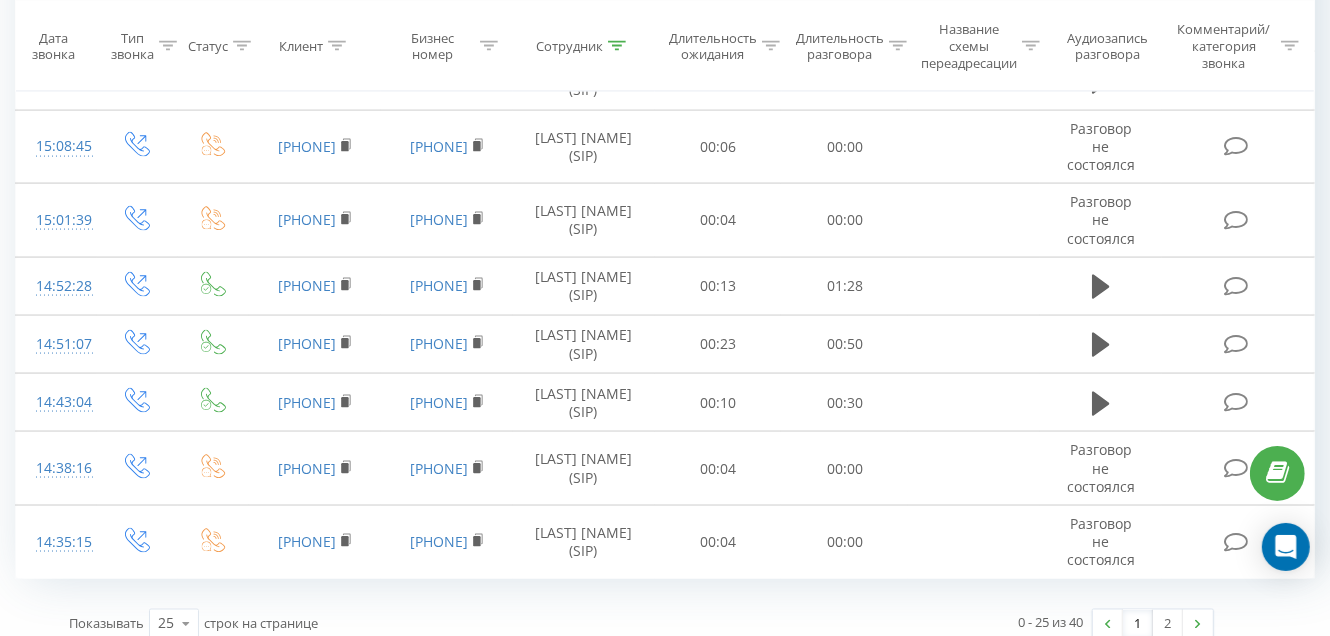 scroll, scrollTop: 2038, scrollLeft: 0, axis: vertical 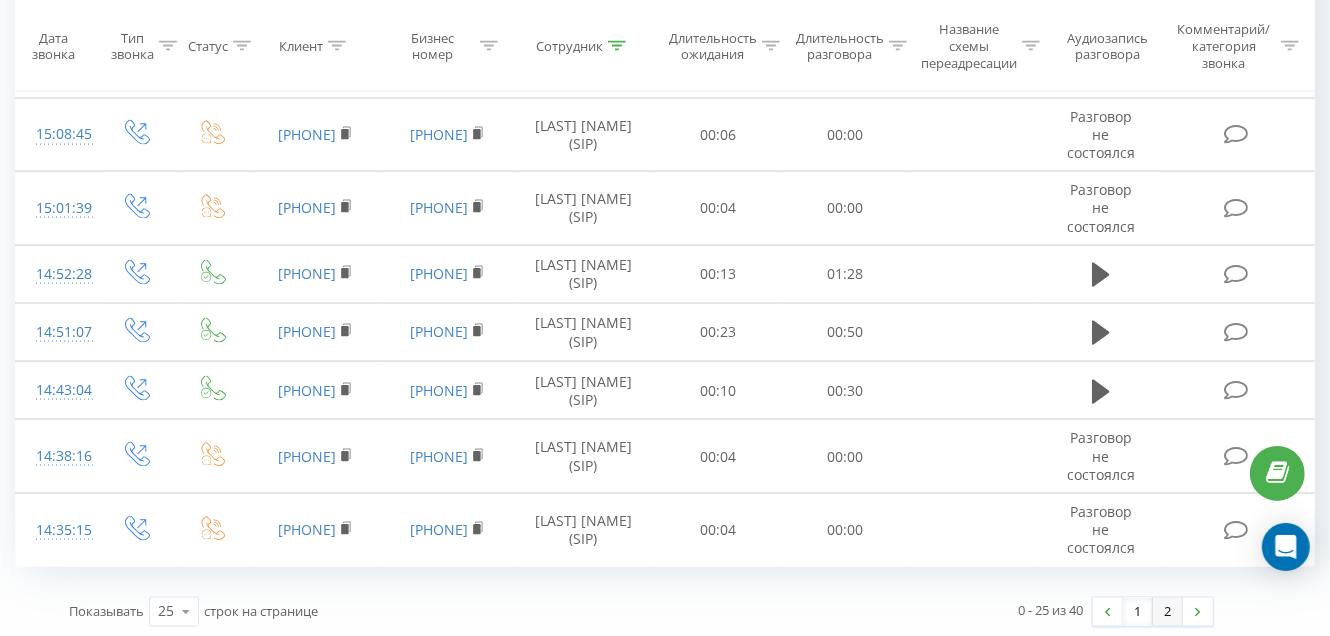 click on "2" at bounding box center (1168, 612) 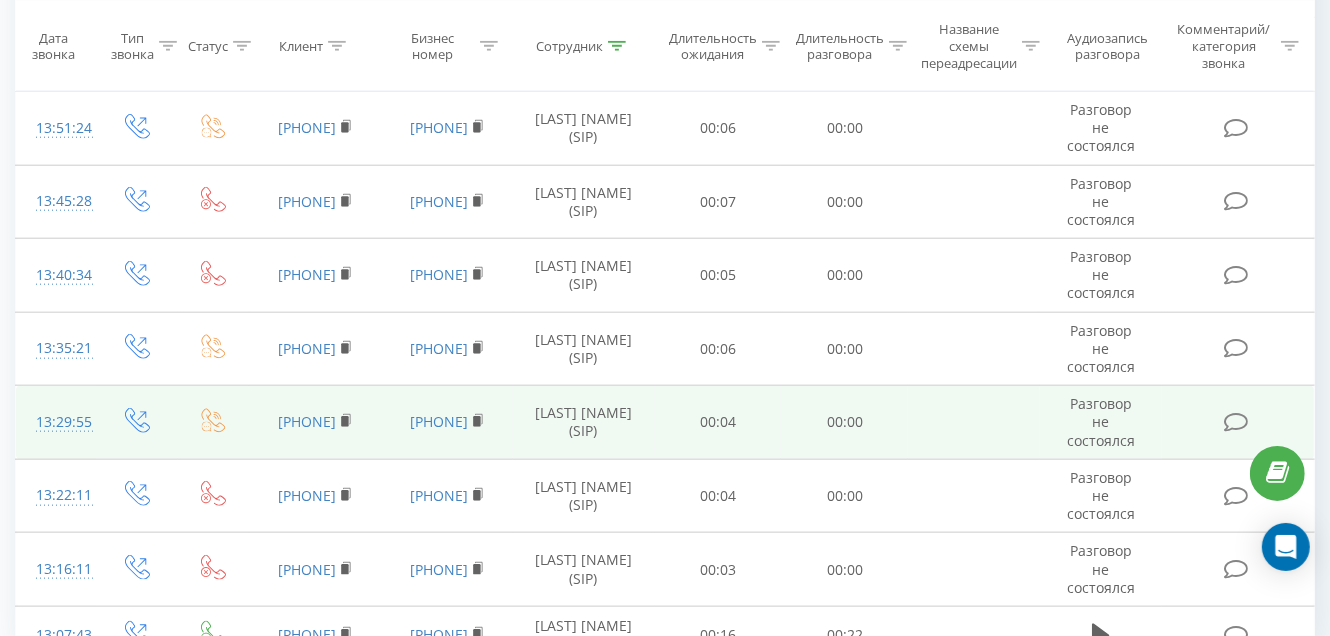 scroll, scrollTop: 1520, scrollLeft: 0, axis: vertical 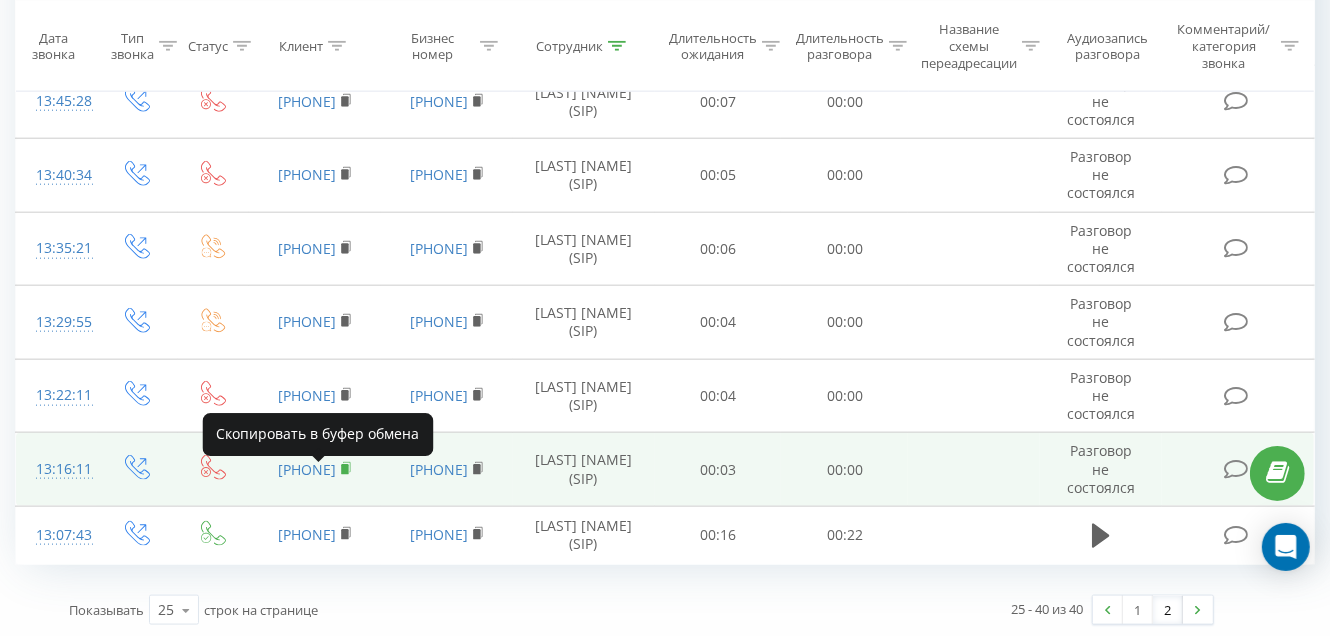 click 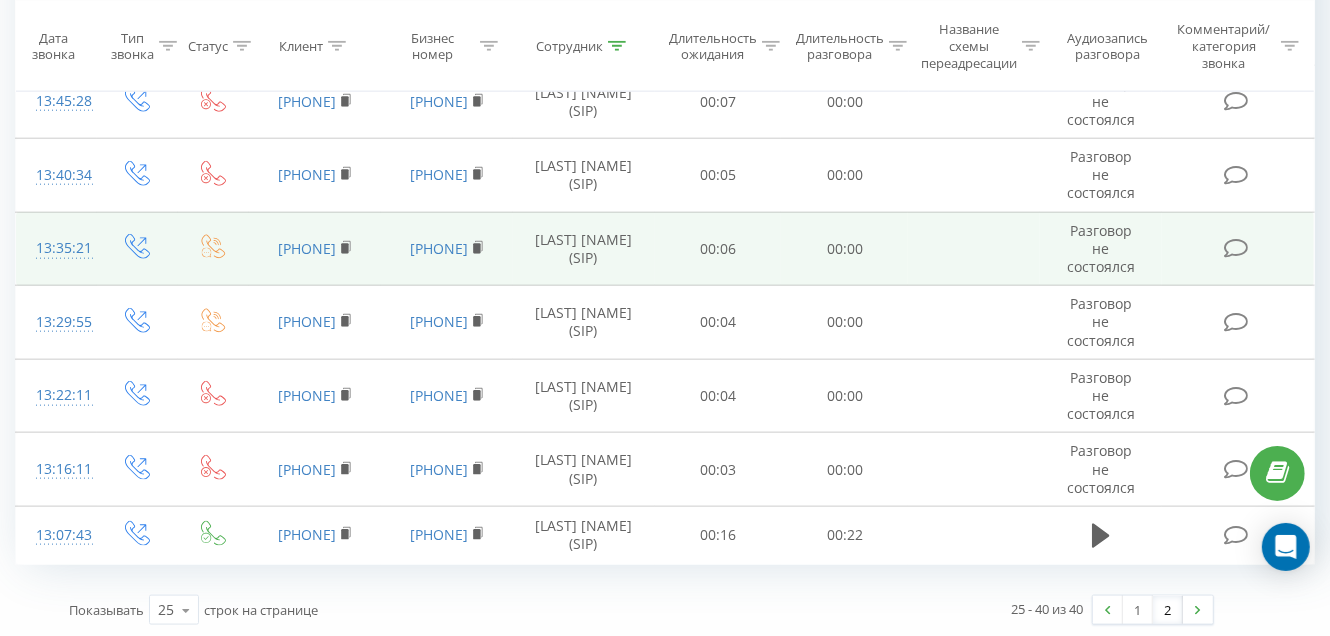 scroll, scrollTop: 1020, scrollLeft: 0, axis: vertical 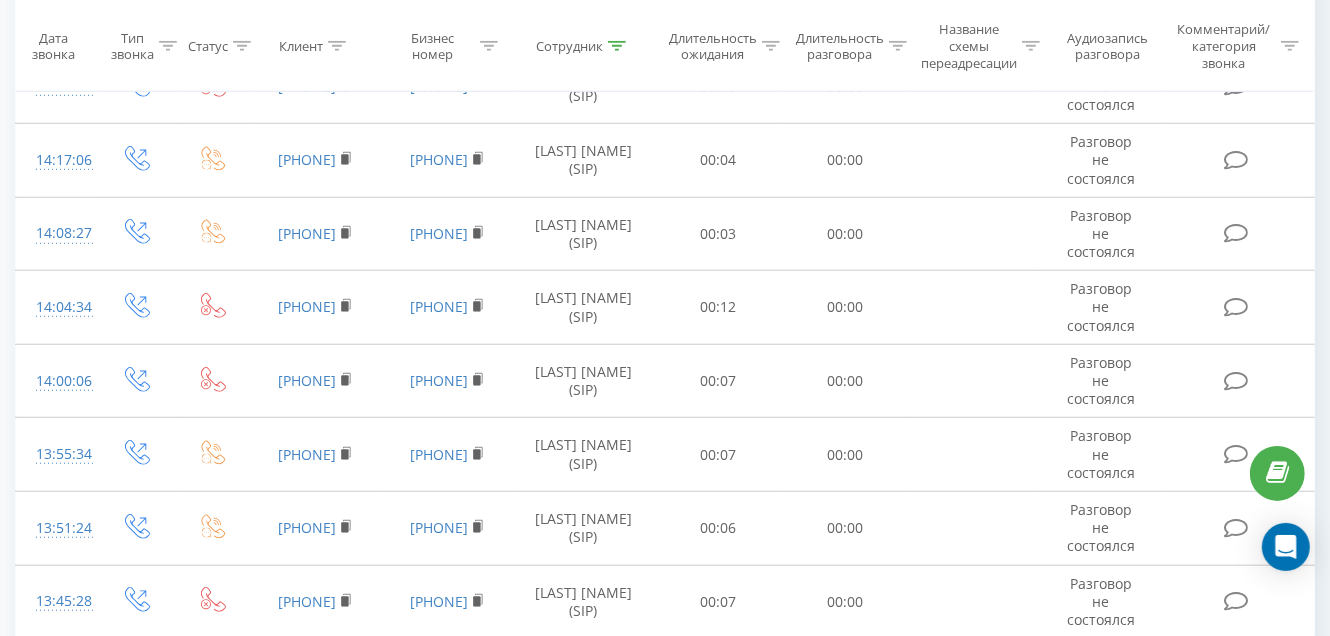 click 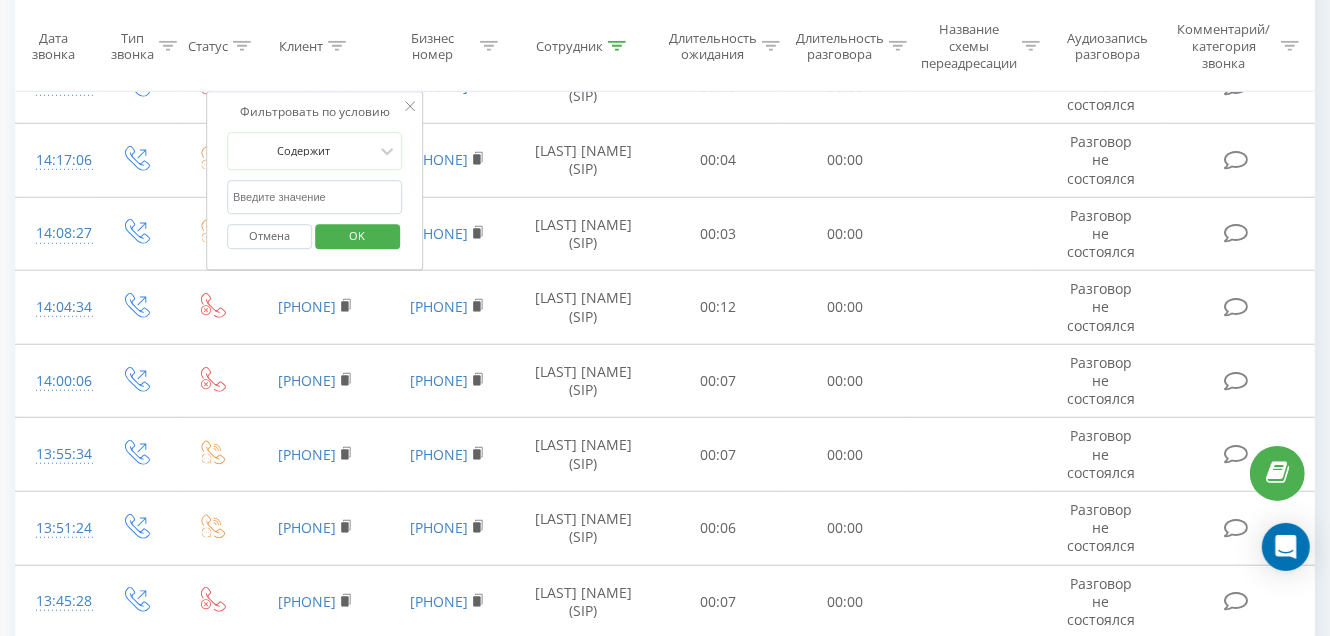 click at bounding box center (315, 197) 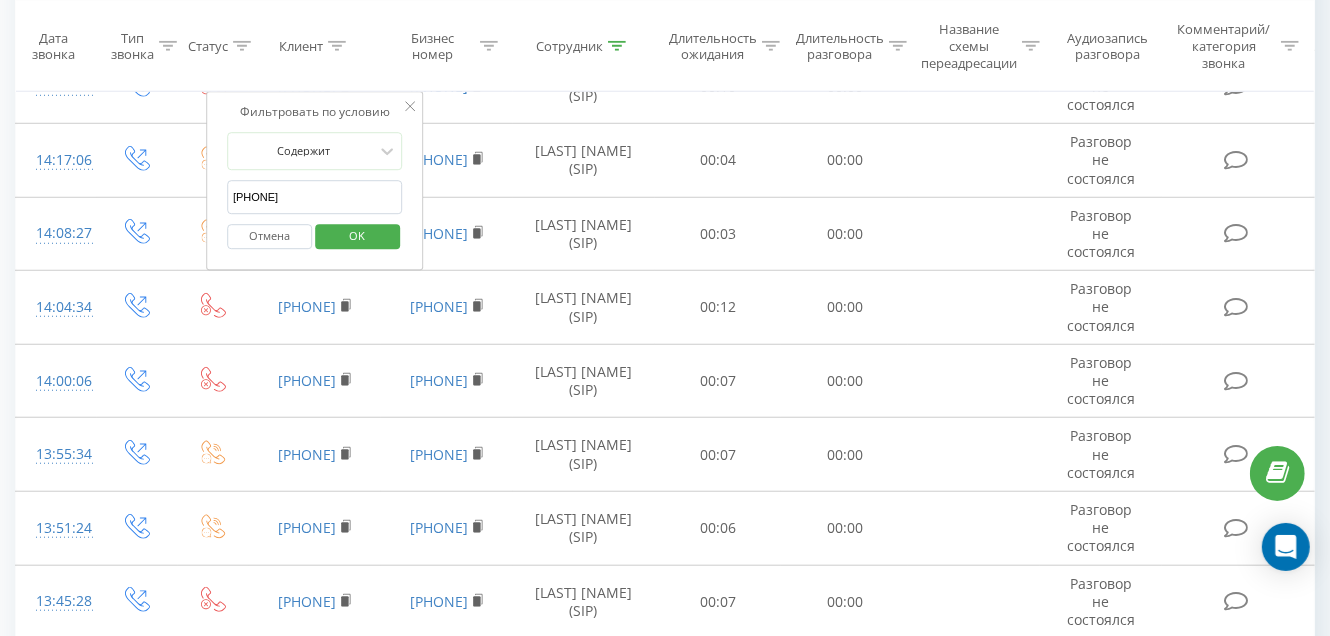 type on "[PHONE]" 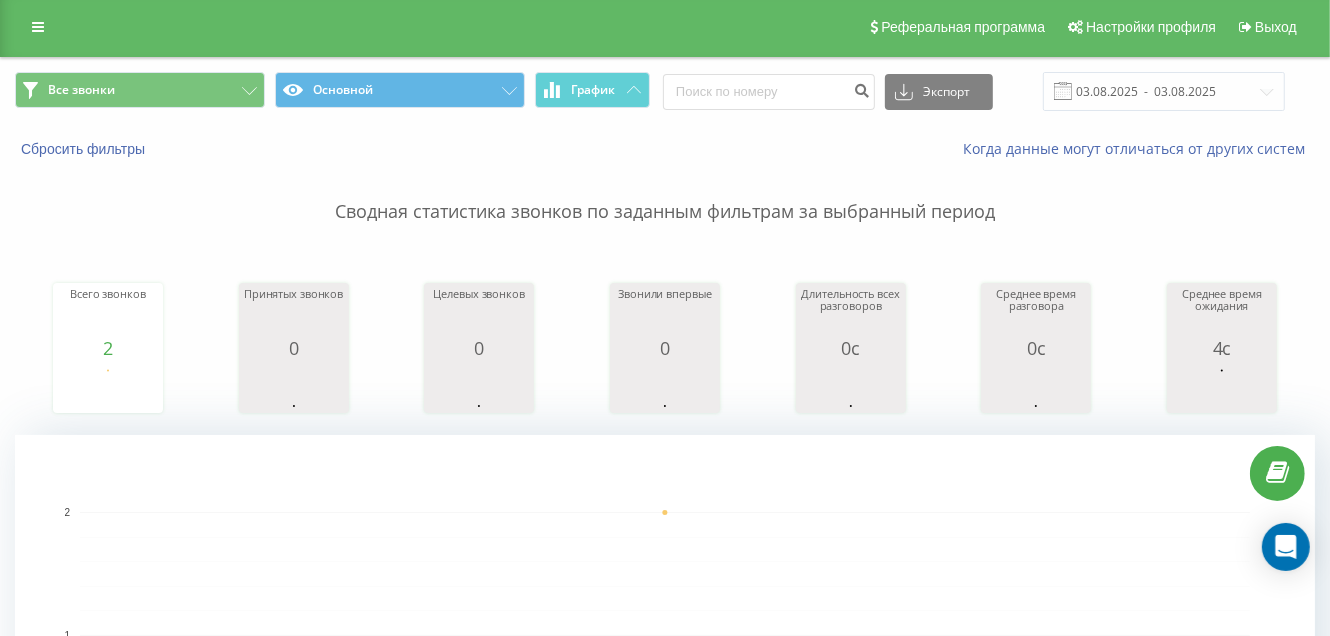 scroll, scrollTop: 0, scrollLeft: 0, axis: both 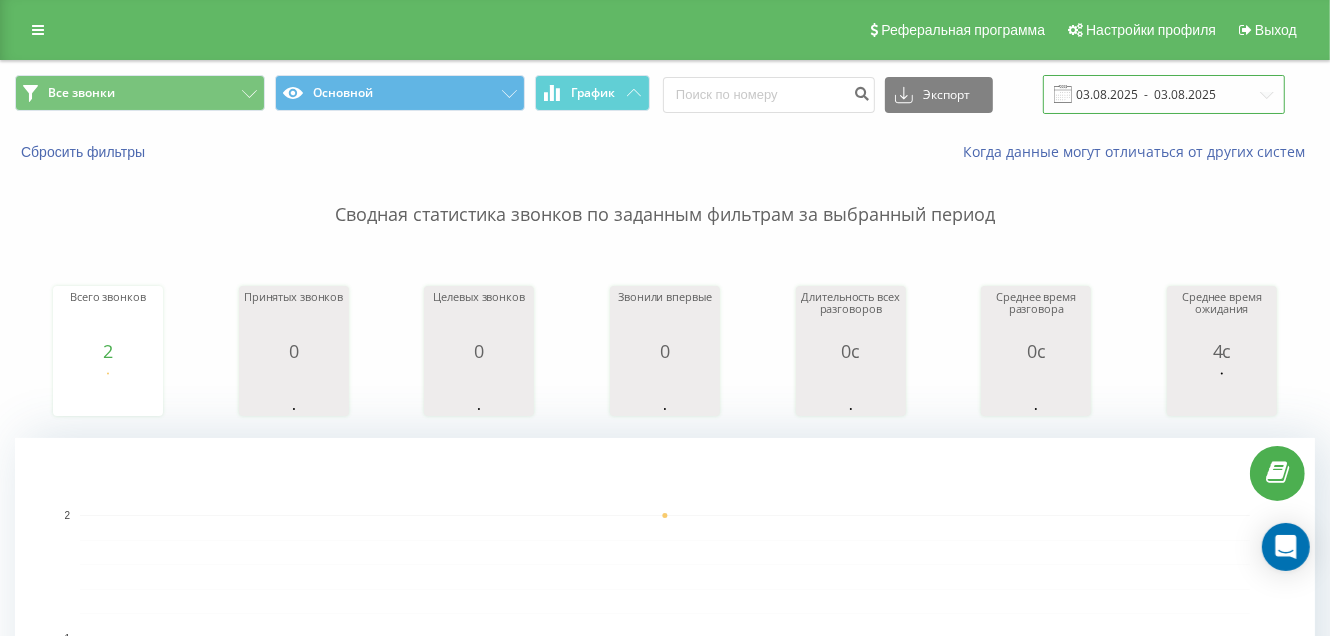click on "03.08.2025  -  03.08.2025" at bounding box center [1164, 94] 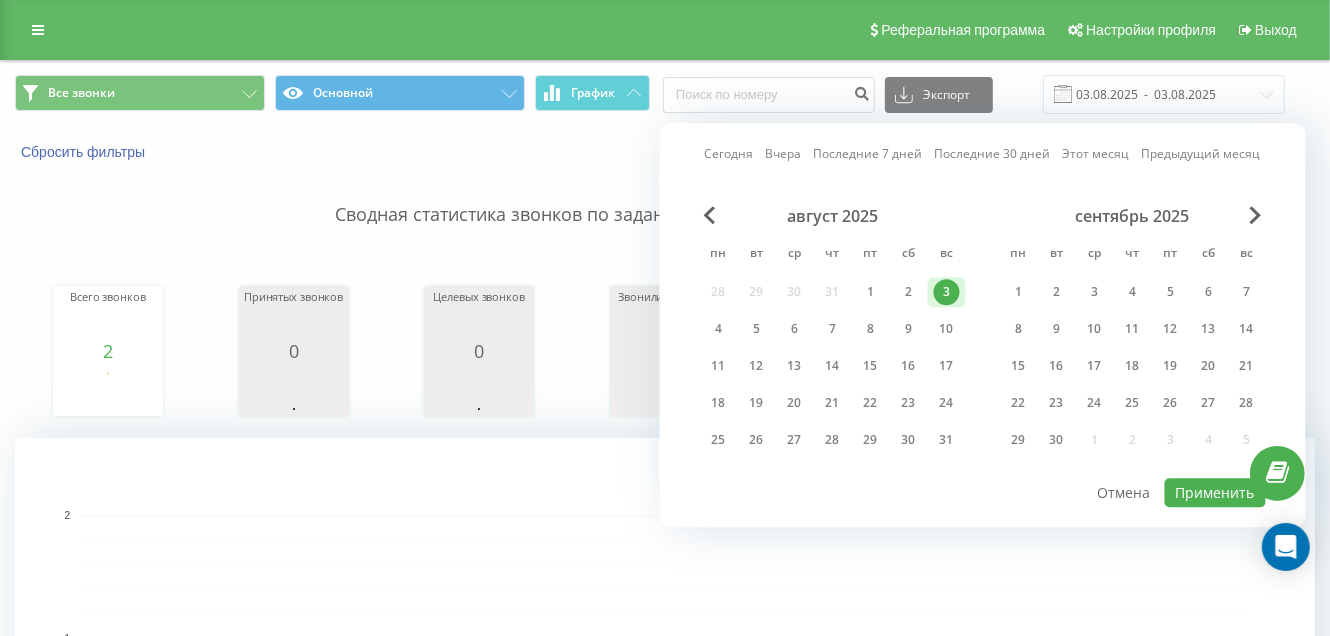 click on "август 2025" at bounding box center (833, 216) 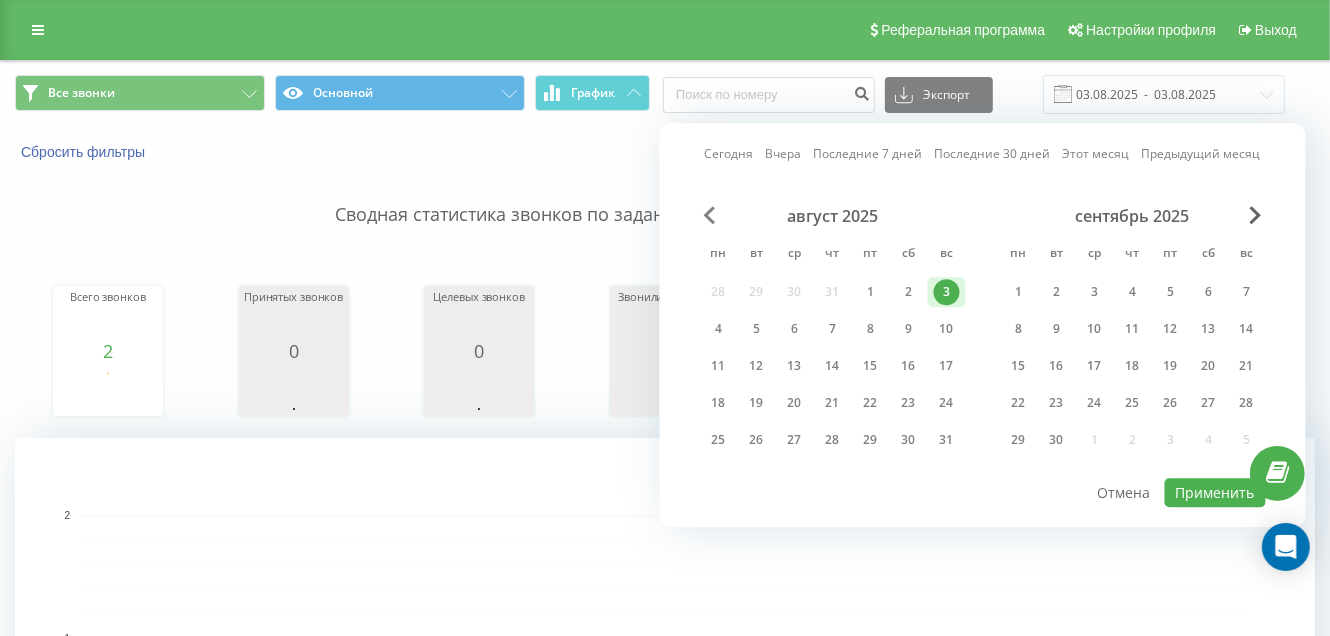 click at bounding box center [710, 215] 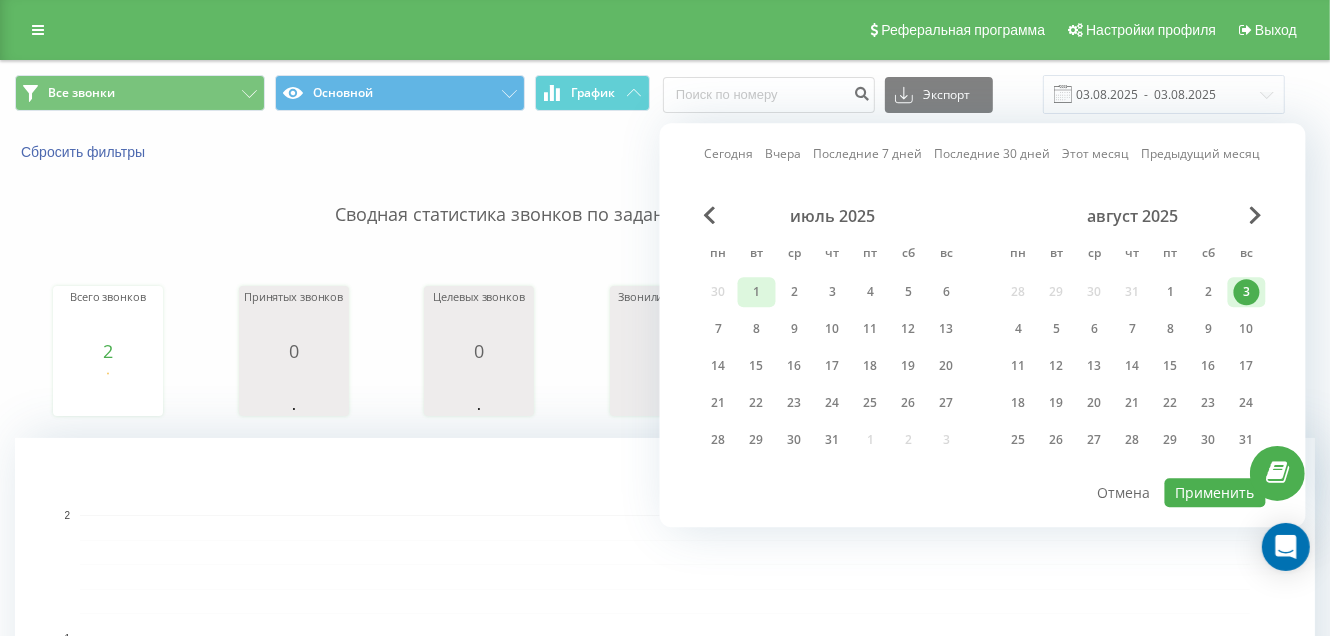 click on "1" at bounding box center (757, 292) 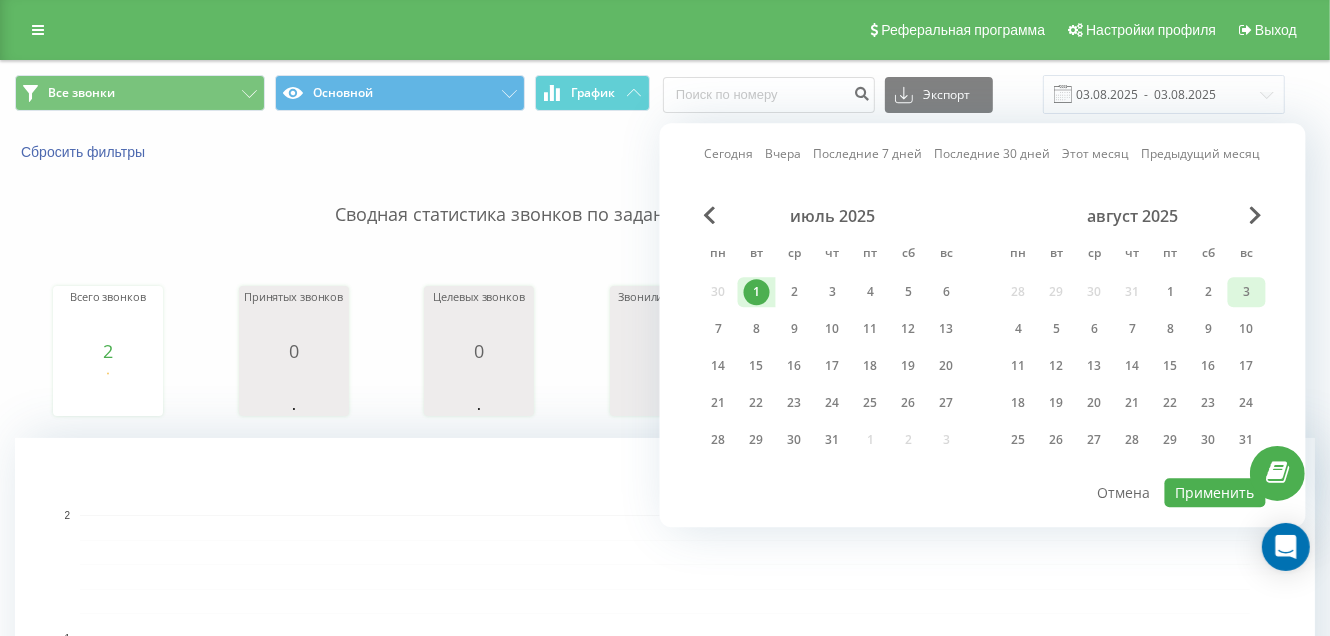 click on "3" at bounding box center (1247, 292) 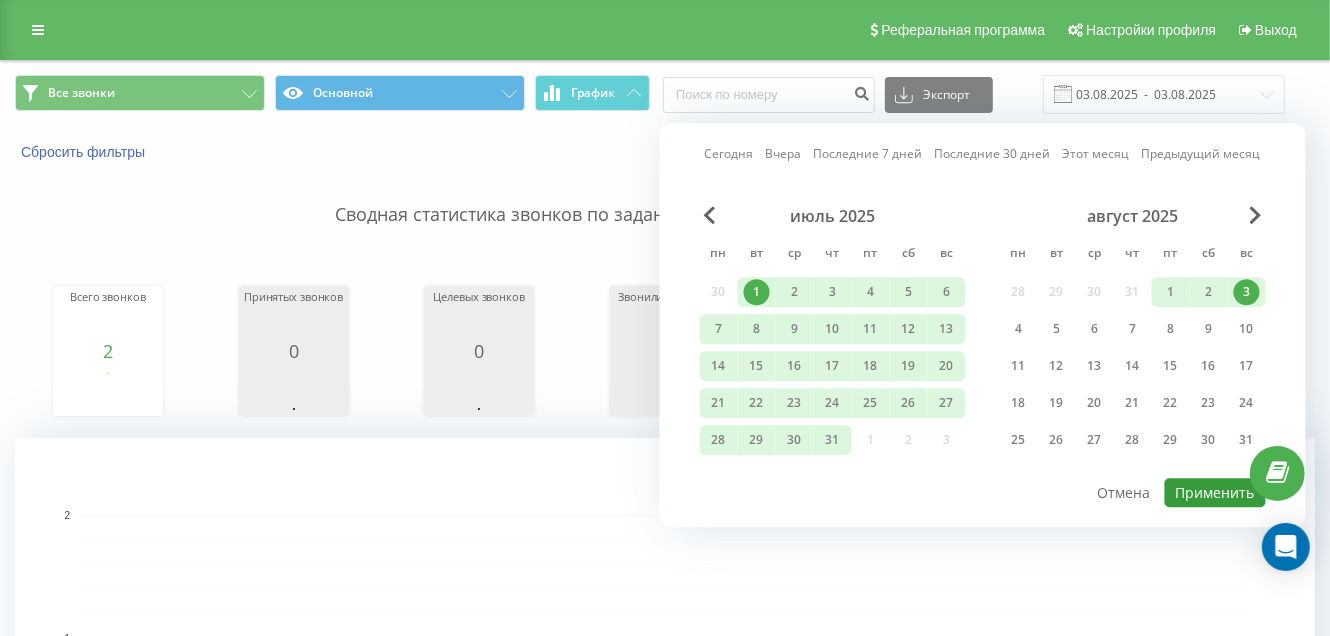 click on "Применить" at bounding box center (1215, 492) 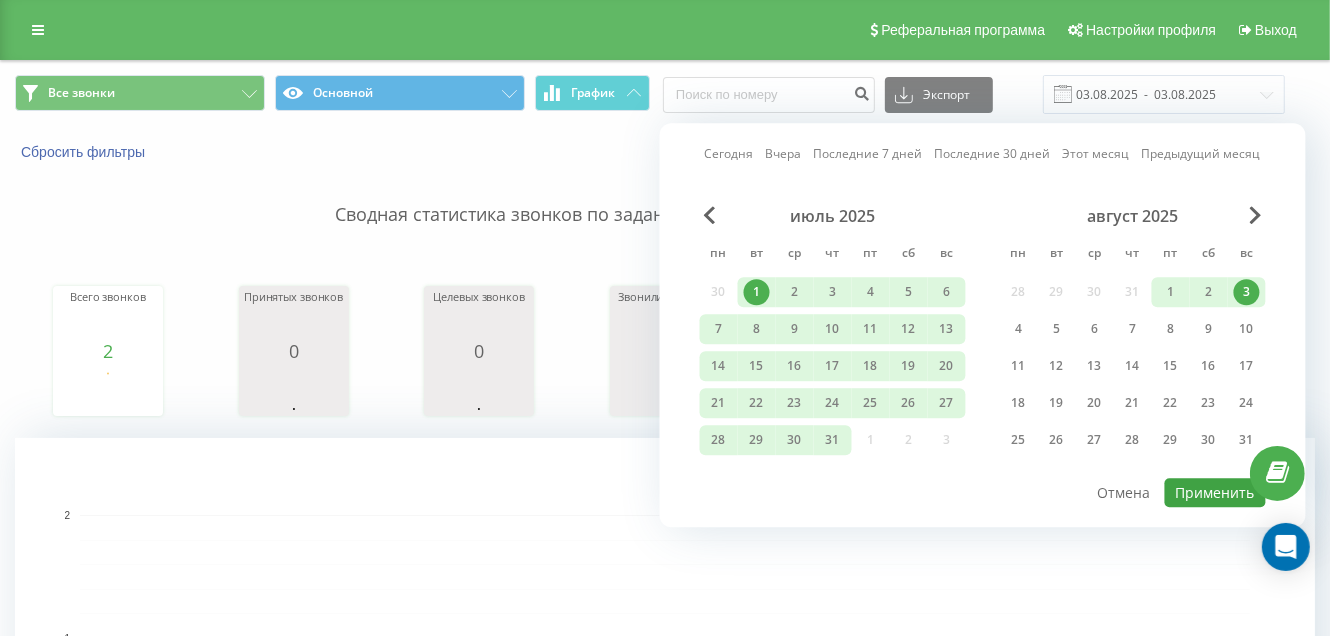 type on "[DATE] - [DATE]" 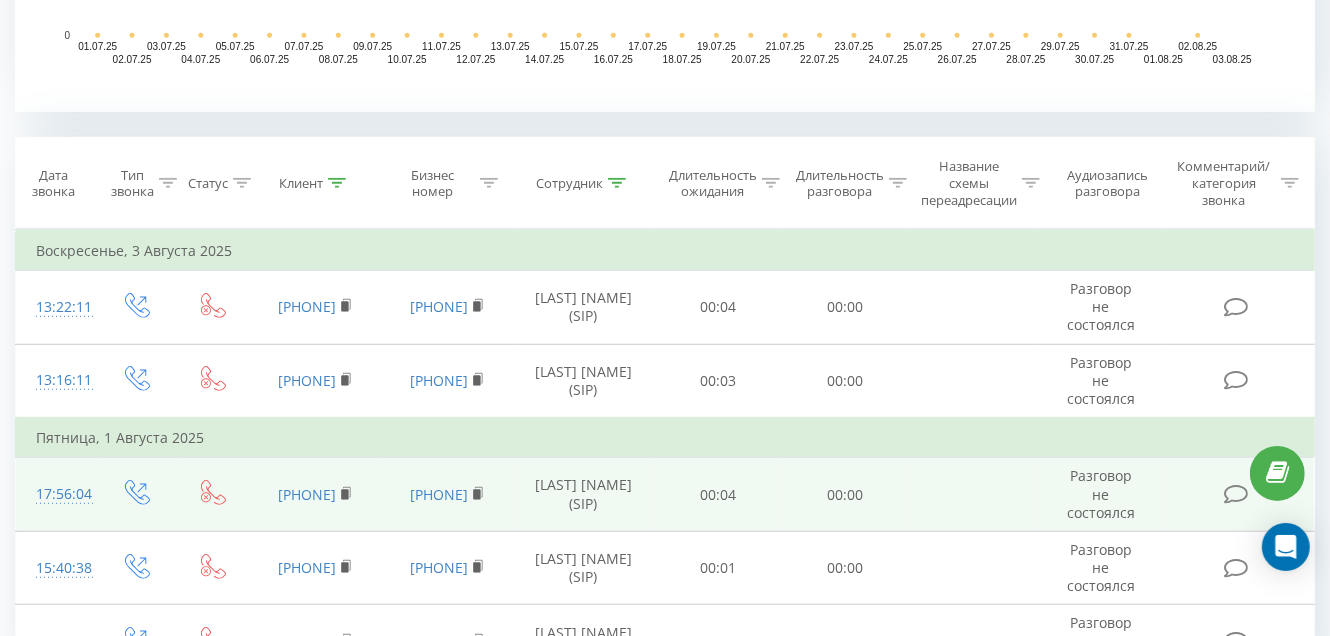scroll, scrollTop: 542, scrollLeft: 0, axis: vertical 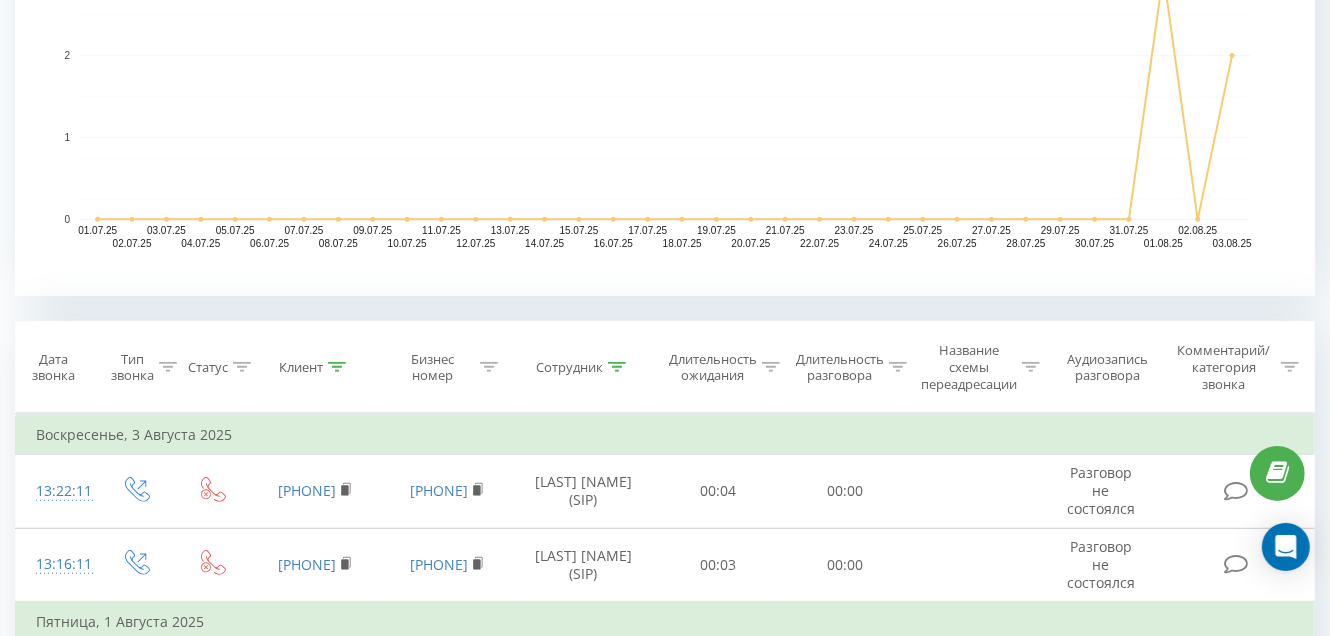 click 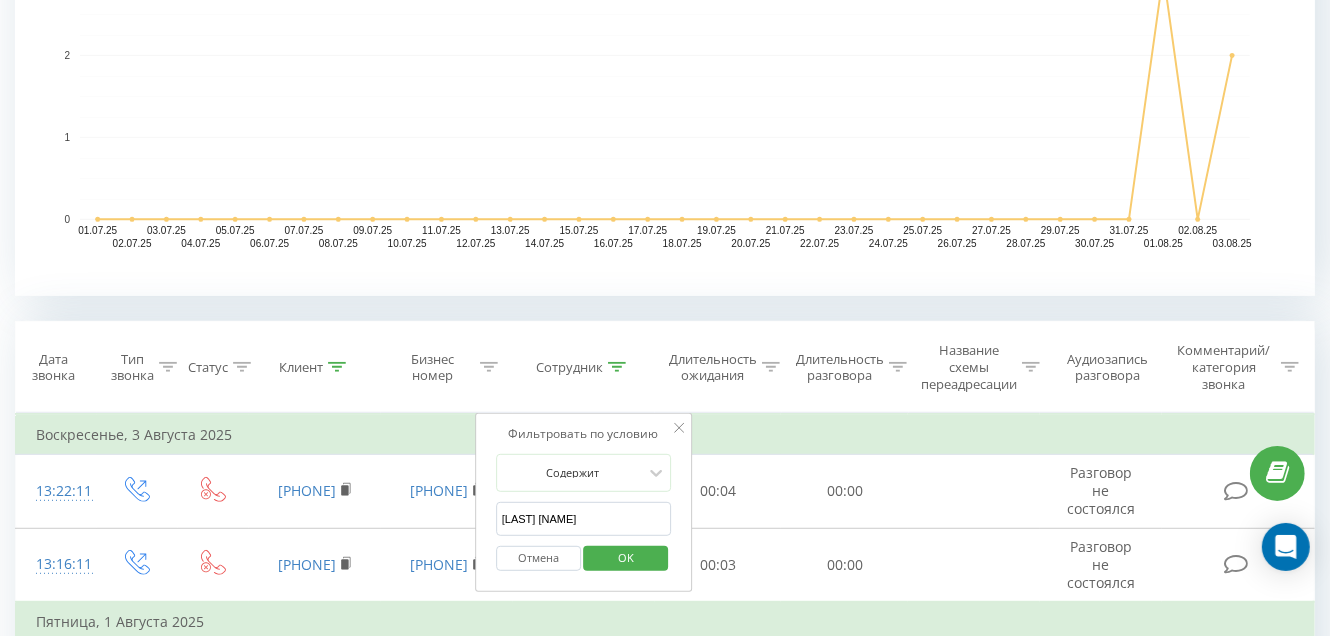 click on "[LAST] [NAME]" at bounding box center (584, 519) 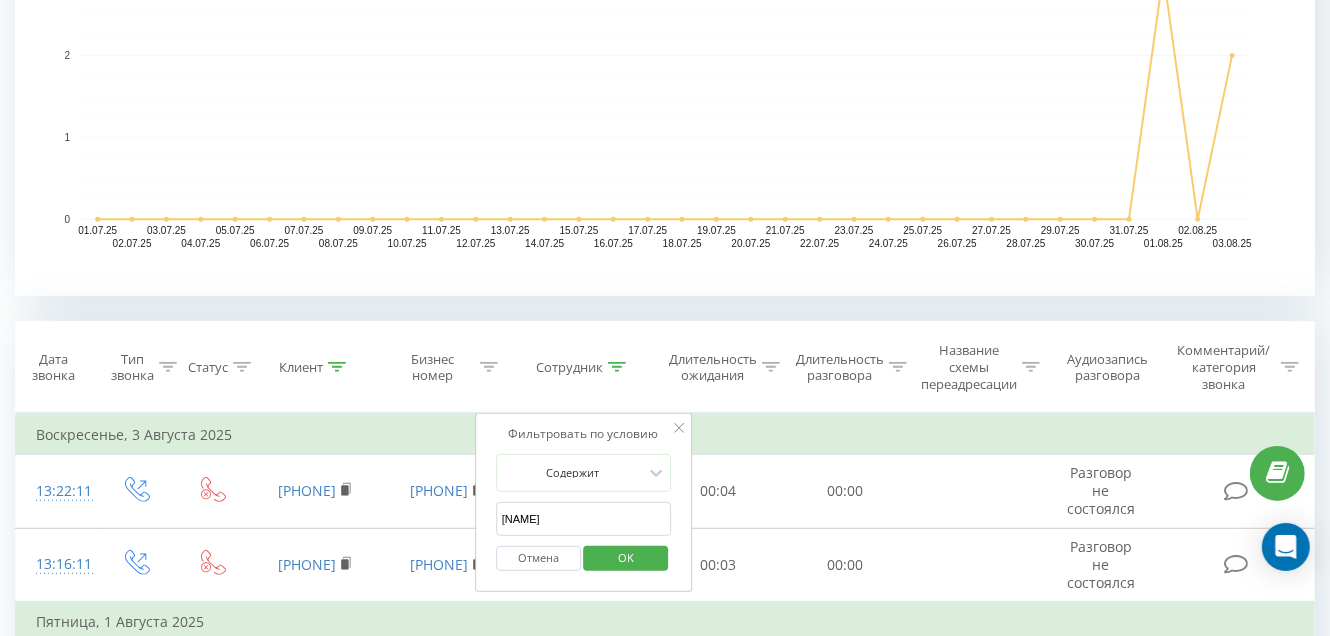 type on "Ф" 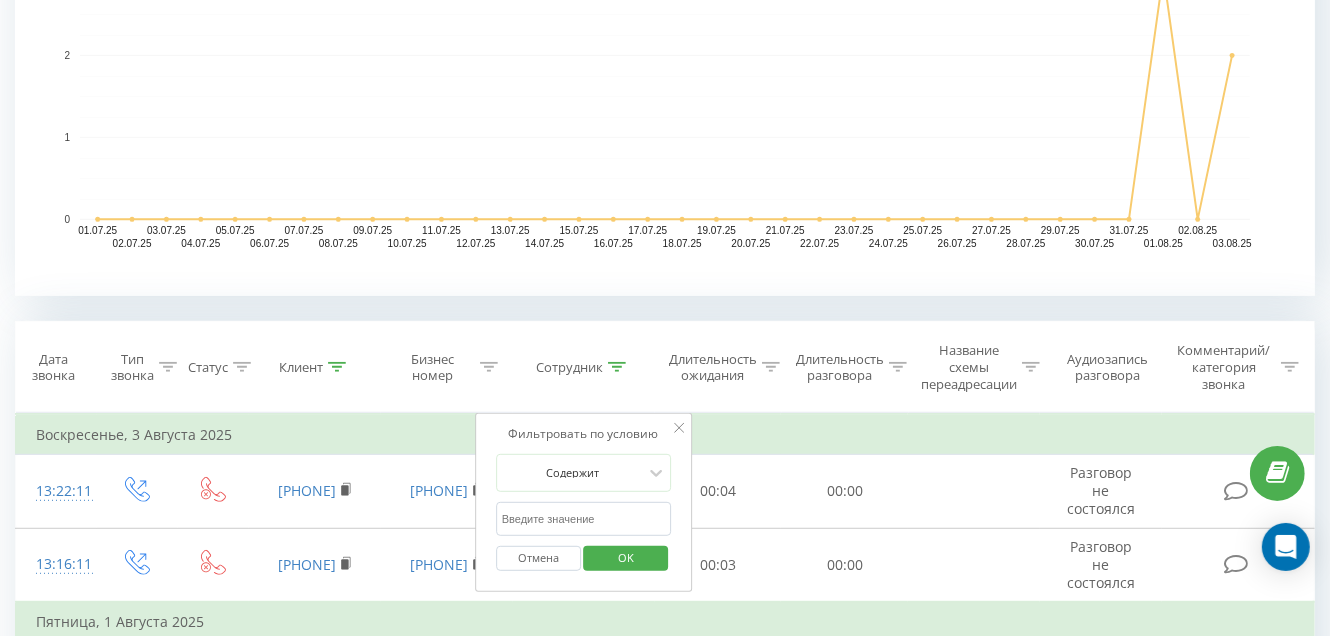 type 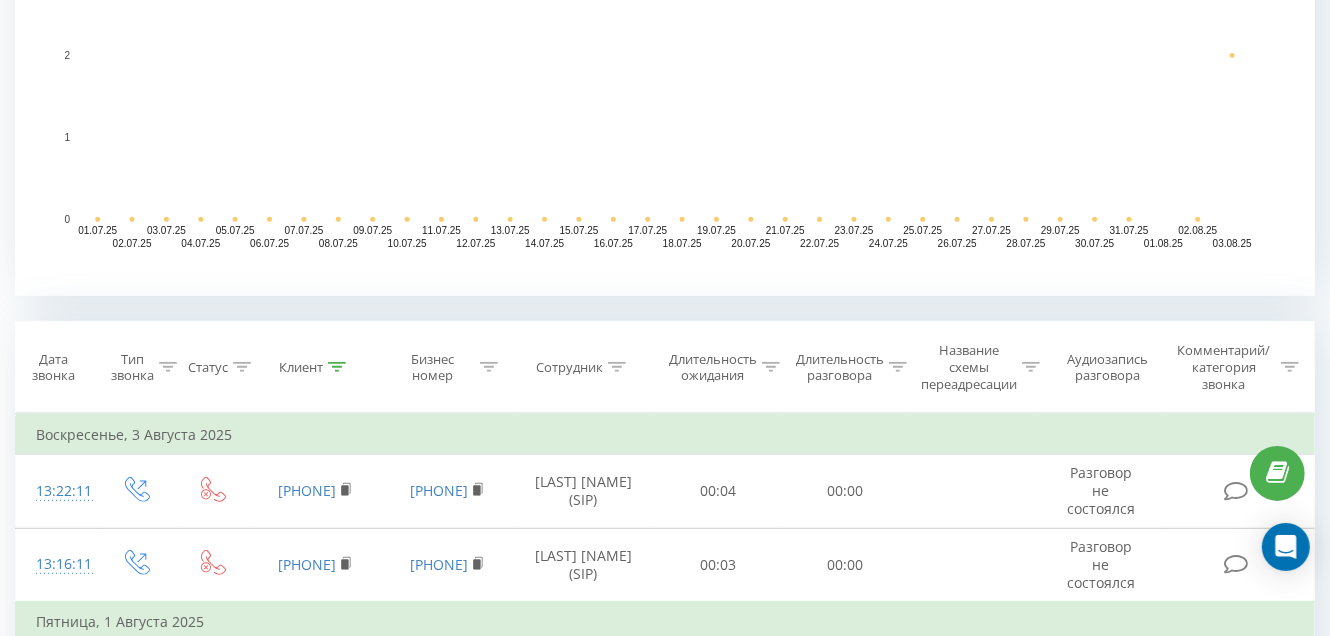 scroll, scrollTop: 0, scrollLeft: 0, axis: both 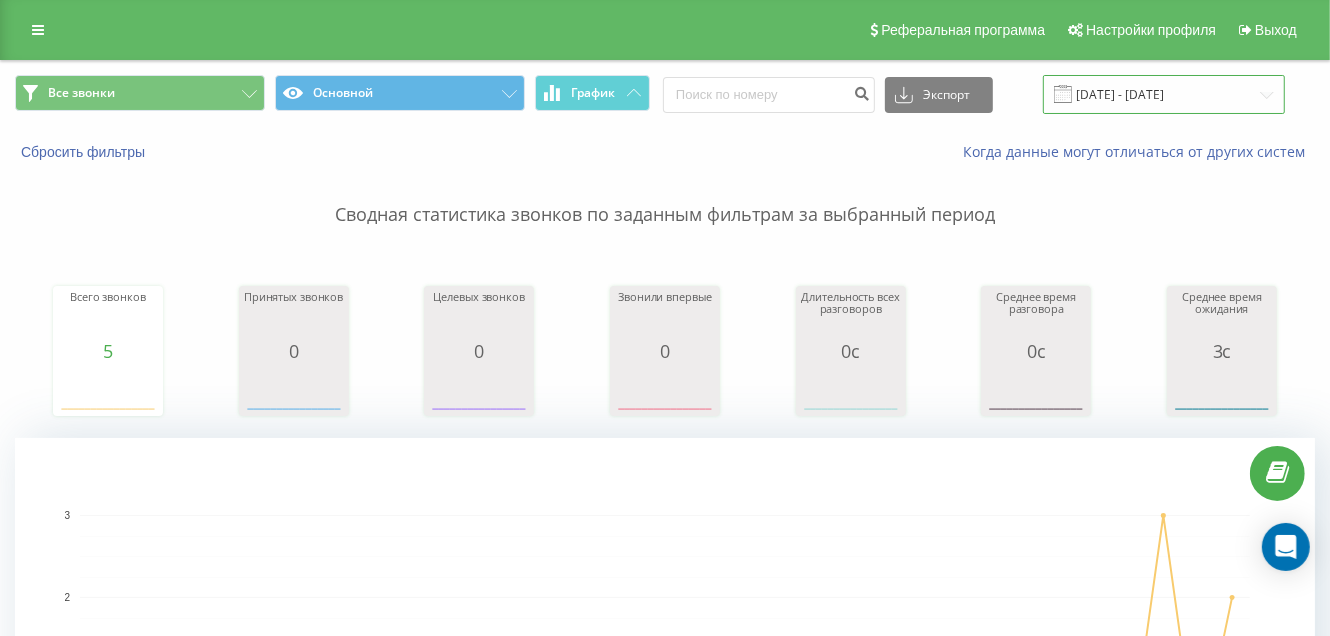click on "[DATE] - [DATE]" at bounding box center [1164, 94] 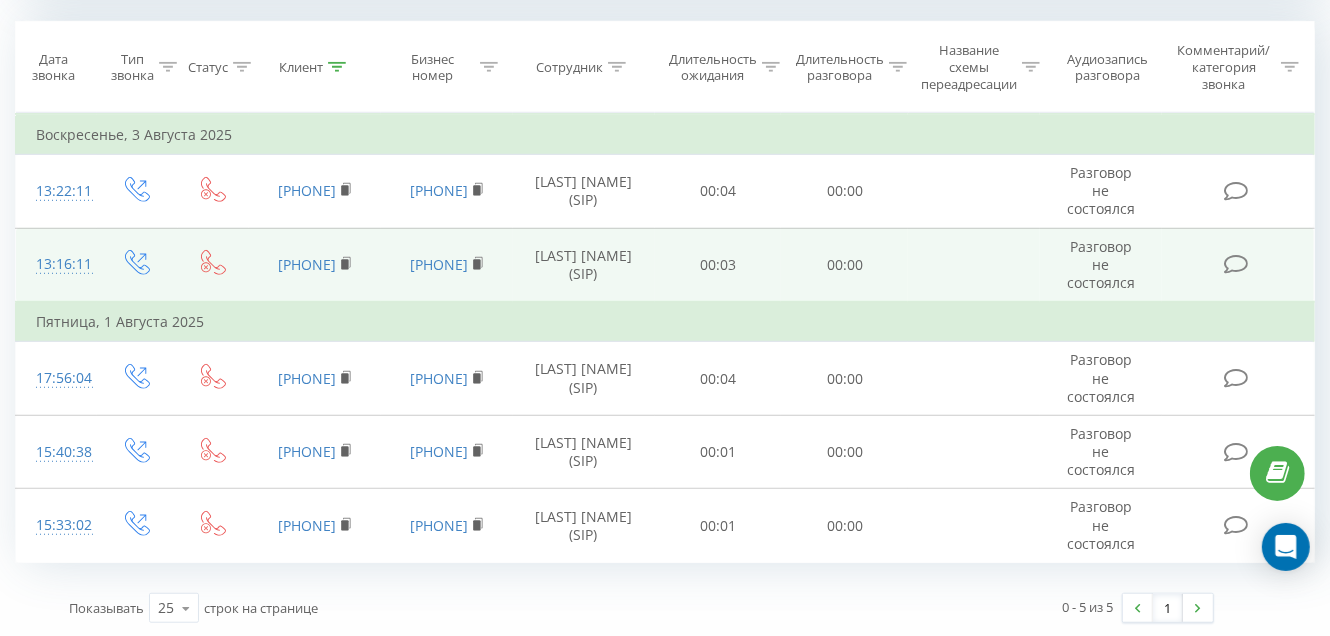 scroll, scrollTop: 542, scrollLeft: 0, axis: vertical 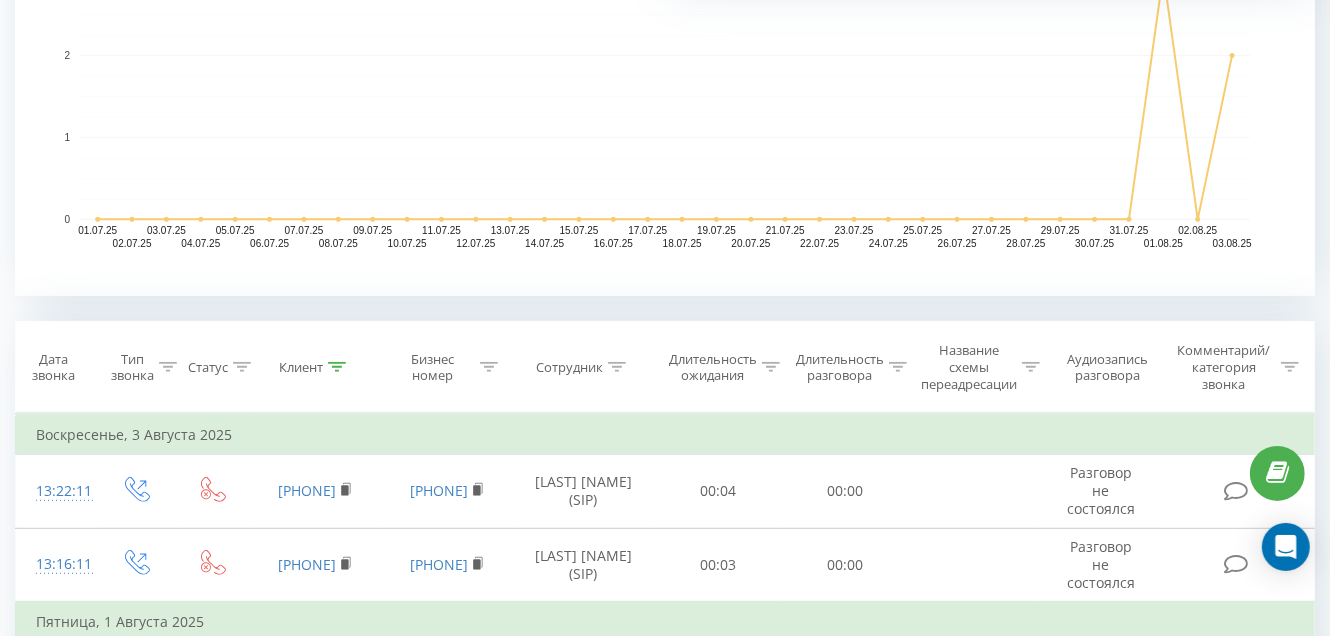 click 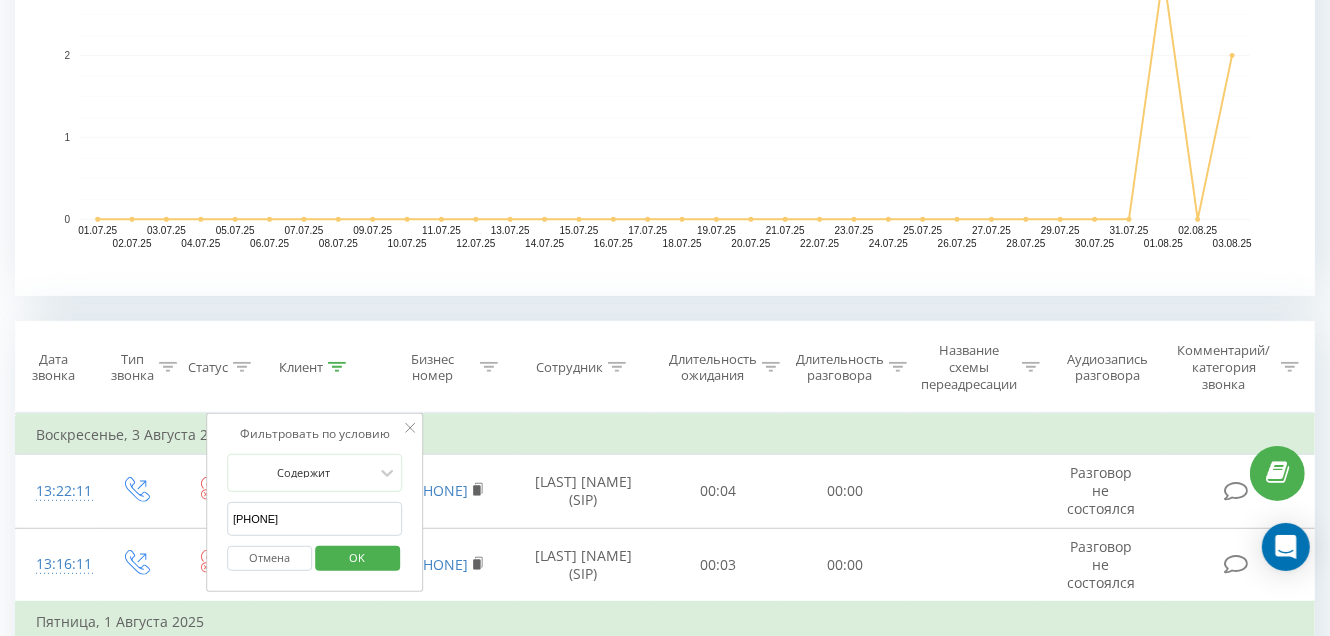 click on "[PHONE]" at bounding box center (315, 519) 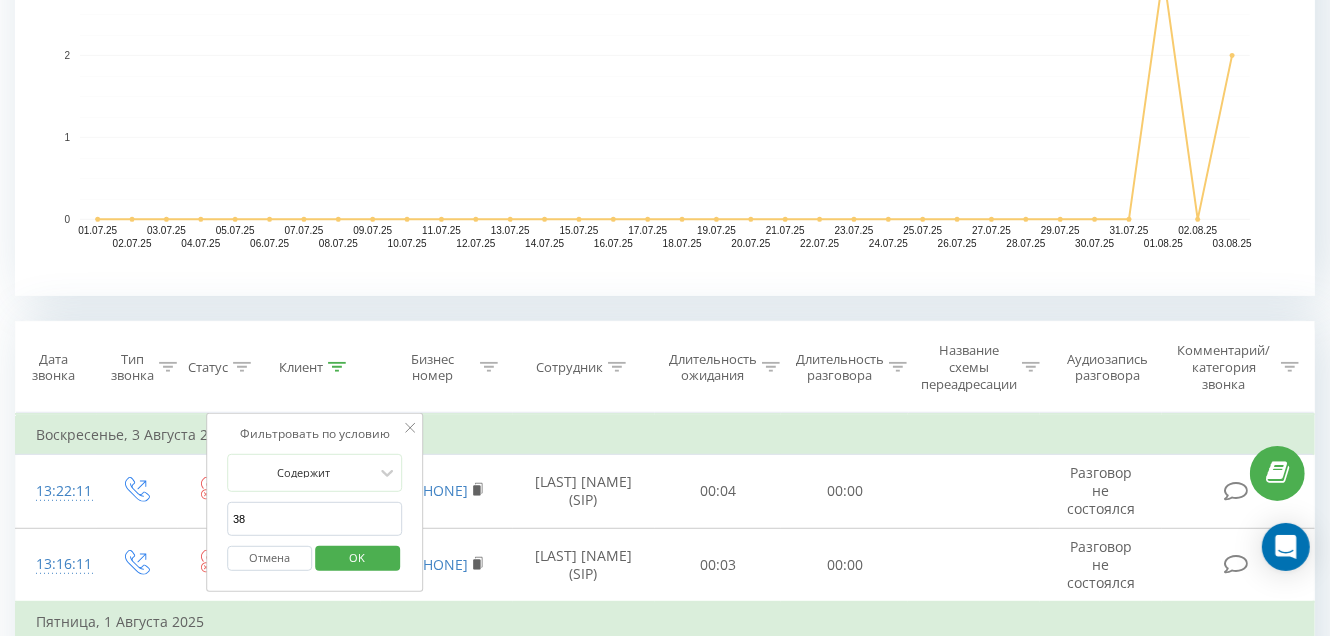 type on "3" 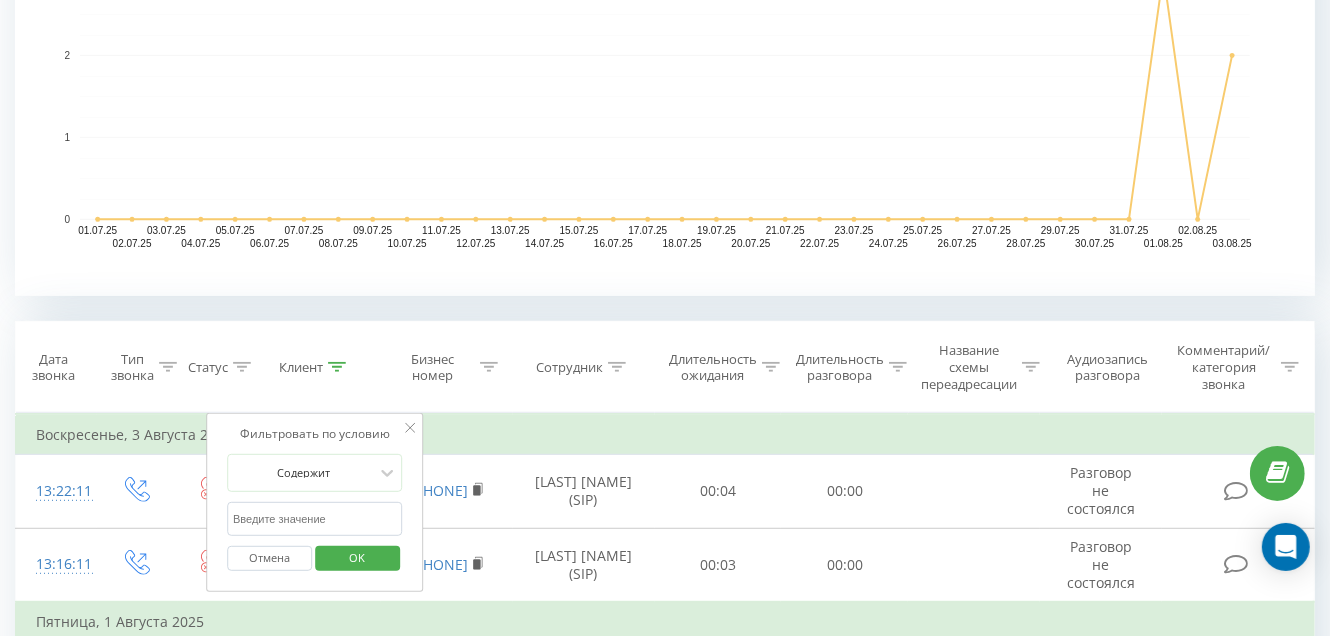 scroll, scrollTop: 742, scrollLeft: 0, axis: vertical 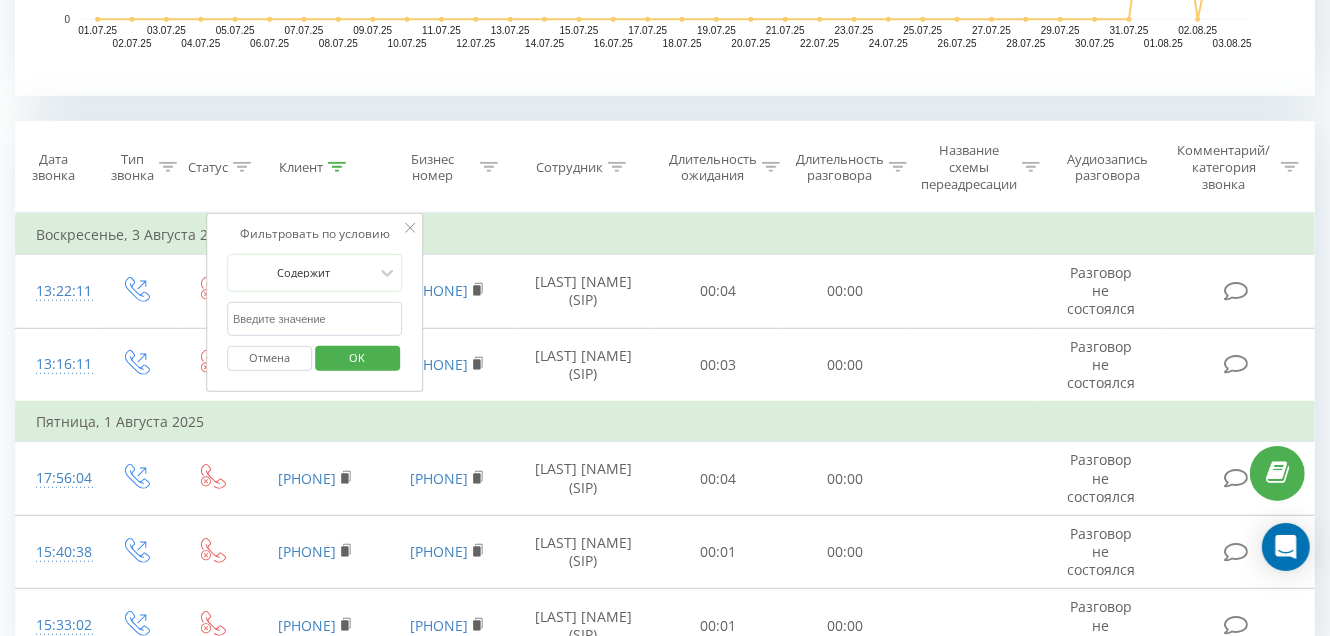 type 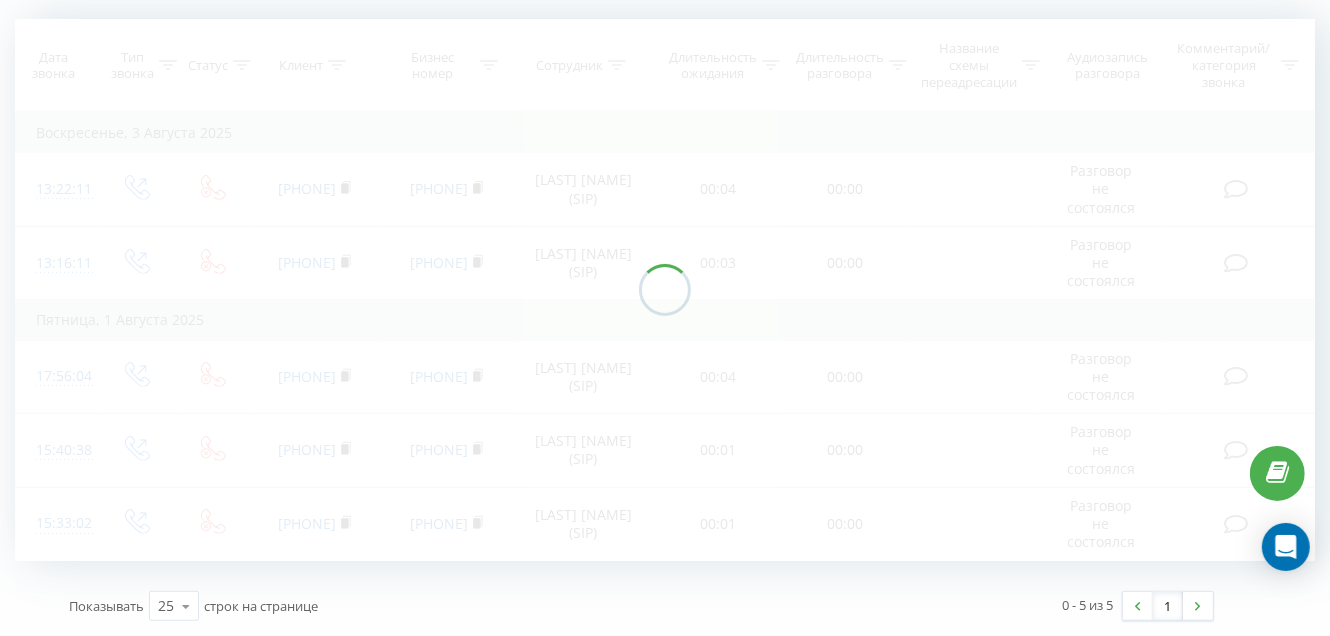 scroll, scrollTop: 562, scrollLeft: 0, axis: vertical 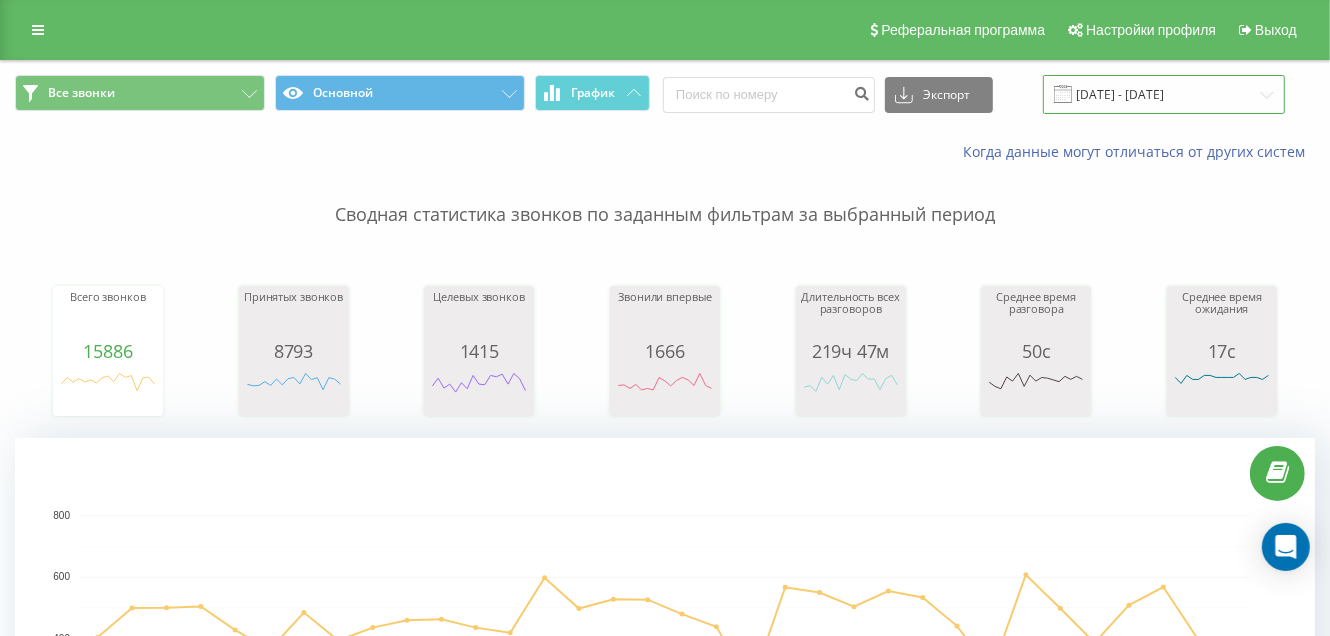 click on "[DATE] - [DATE]" at bounding box center [1164, 94] 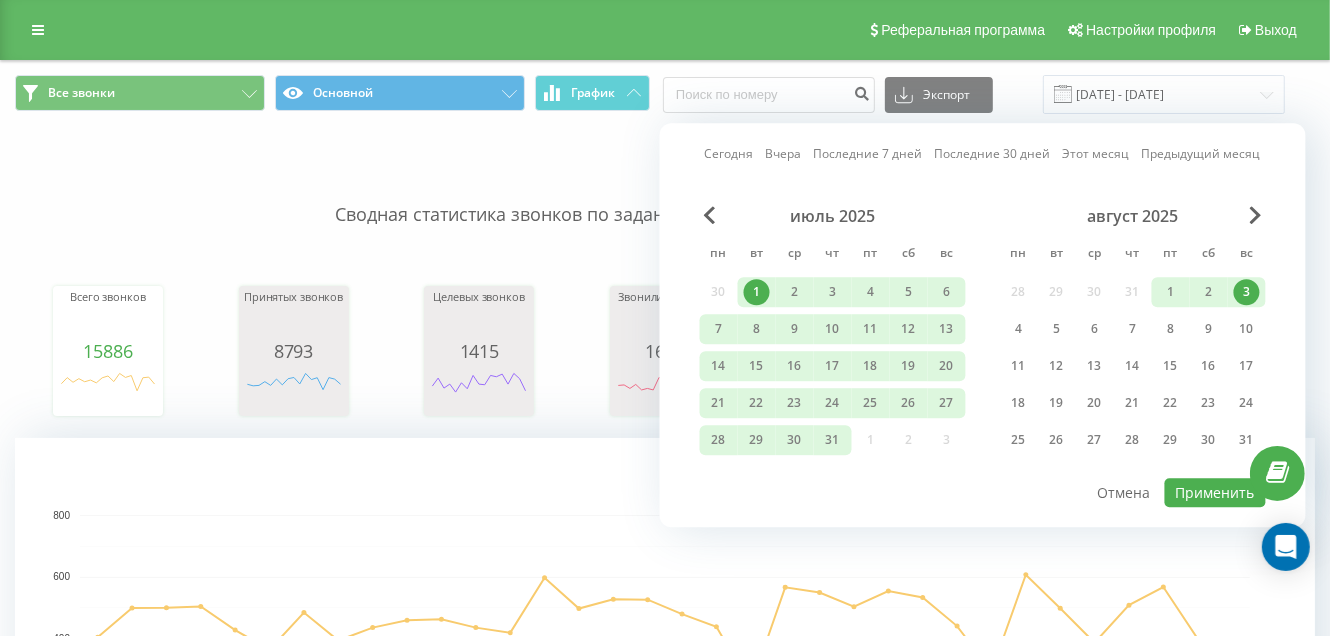 click on "3" at bounding box center [1247, 292] 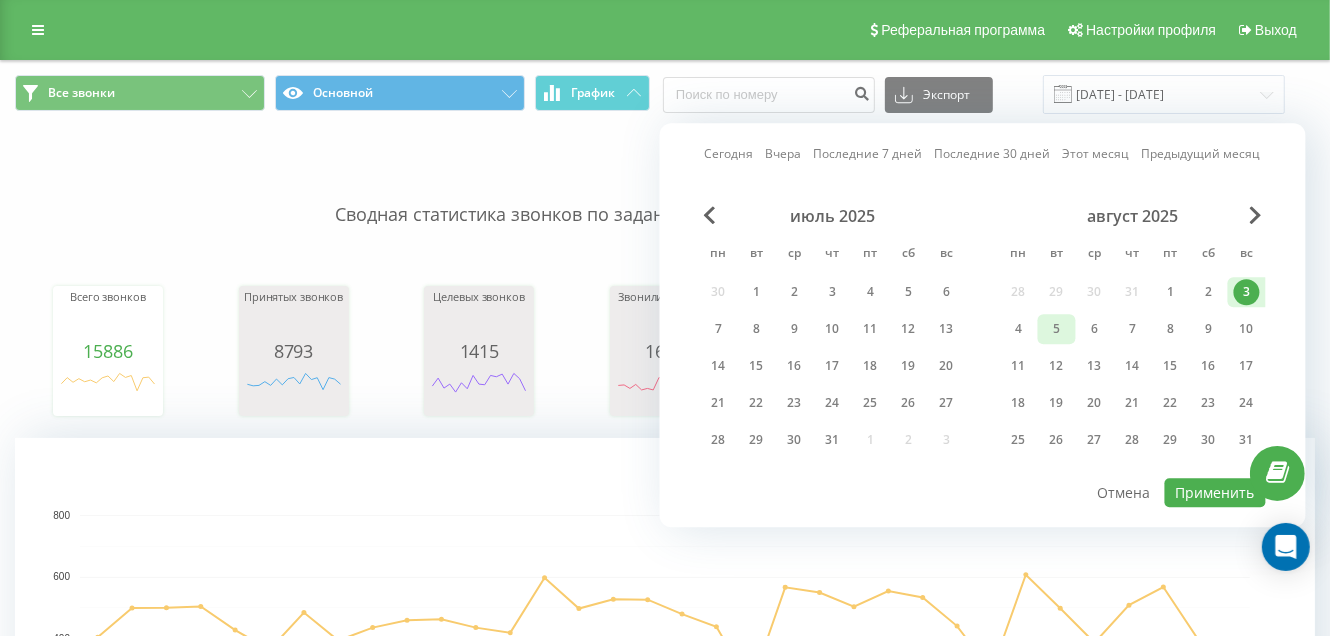click on "5" at bounding box center [1057, 329] 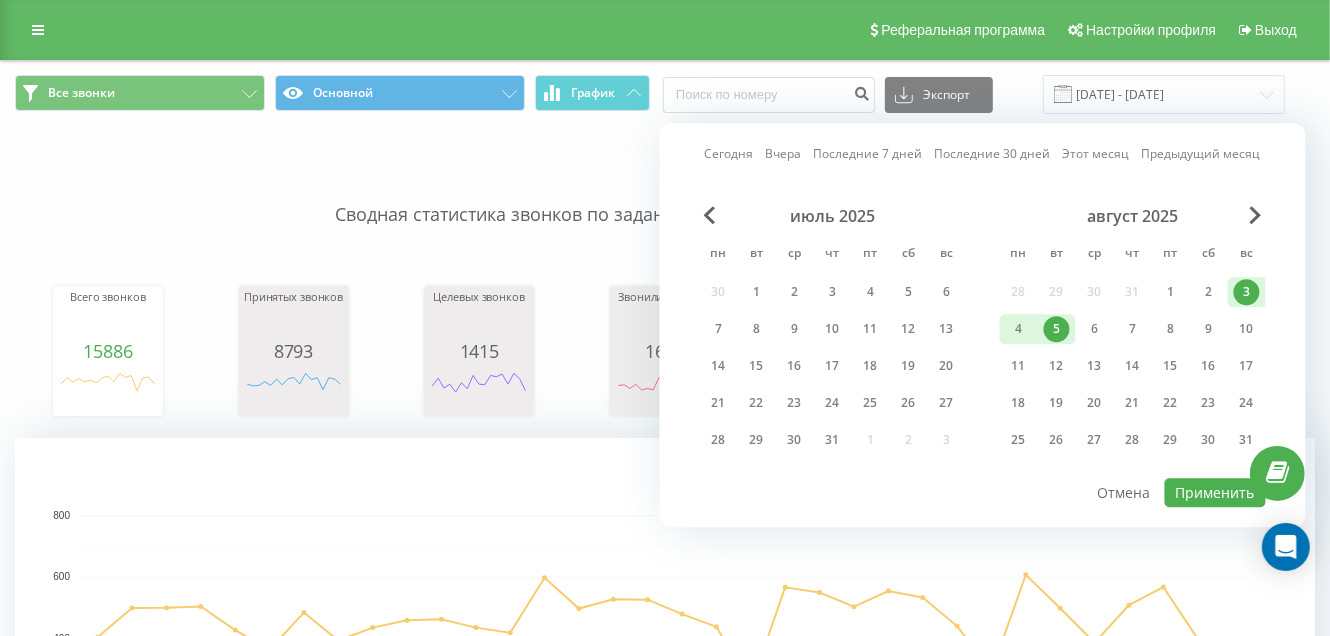 click on "5" at bounding box center [1057, 329] 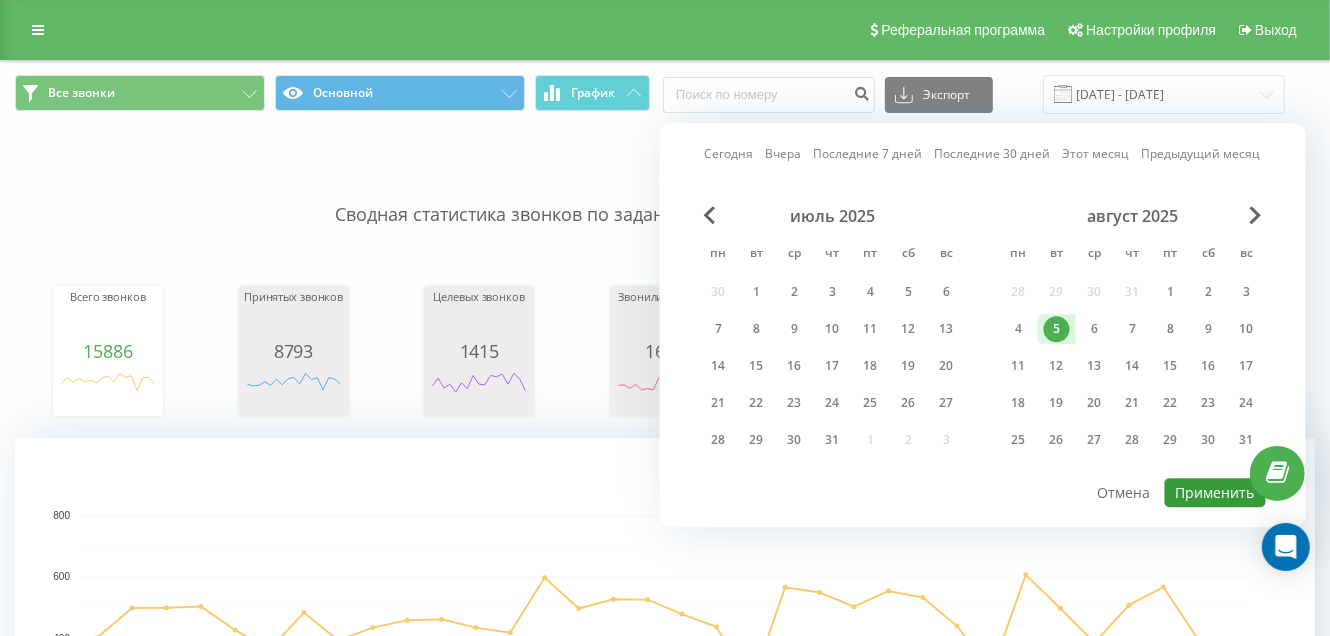 click on "Применить" at bounding box center [1215, 492] 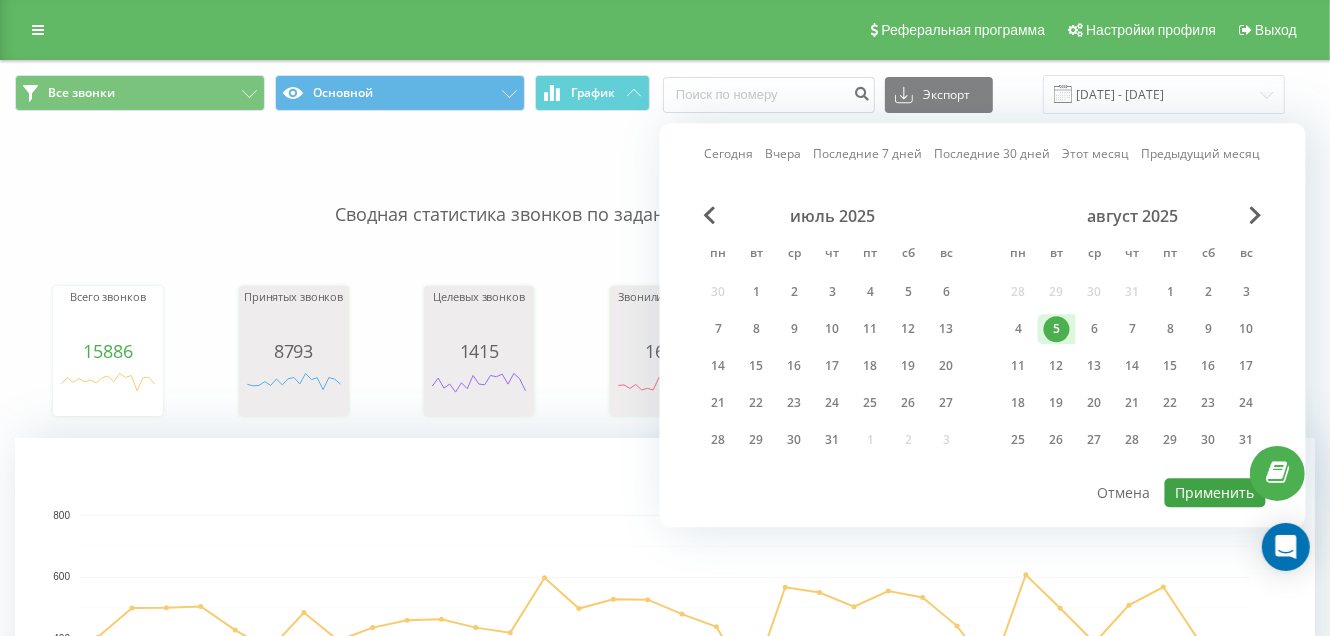 type on "05.08.2025  -  05.08.2025" 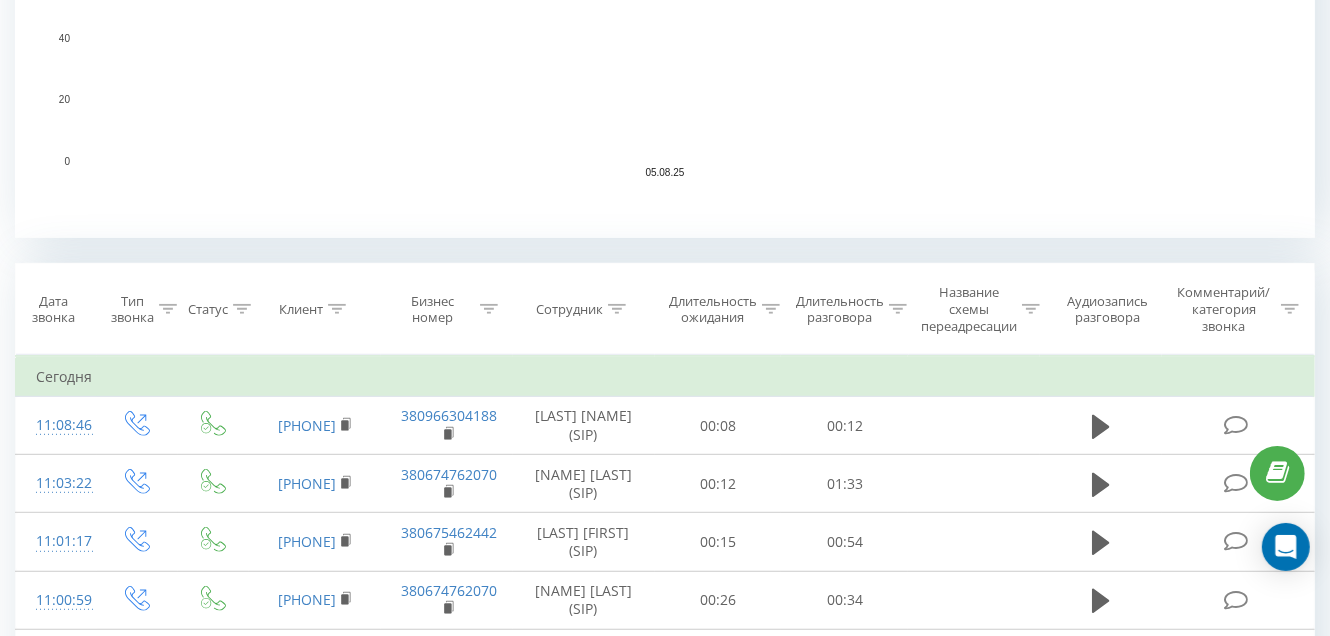 scroll, scrollTop: 699, scrollLeft: 0, axis: vertical 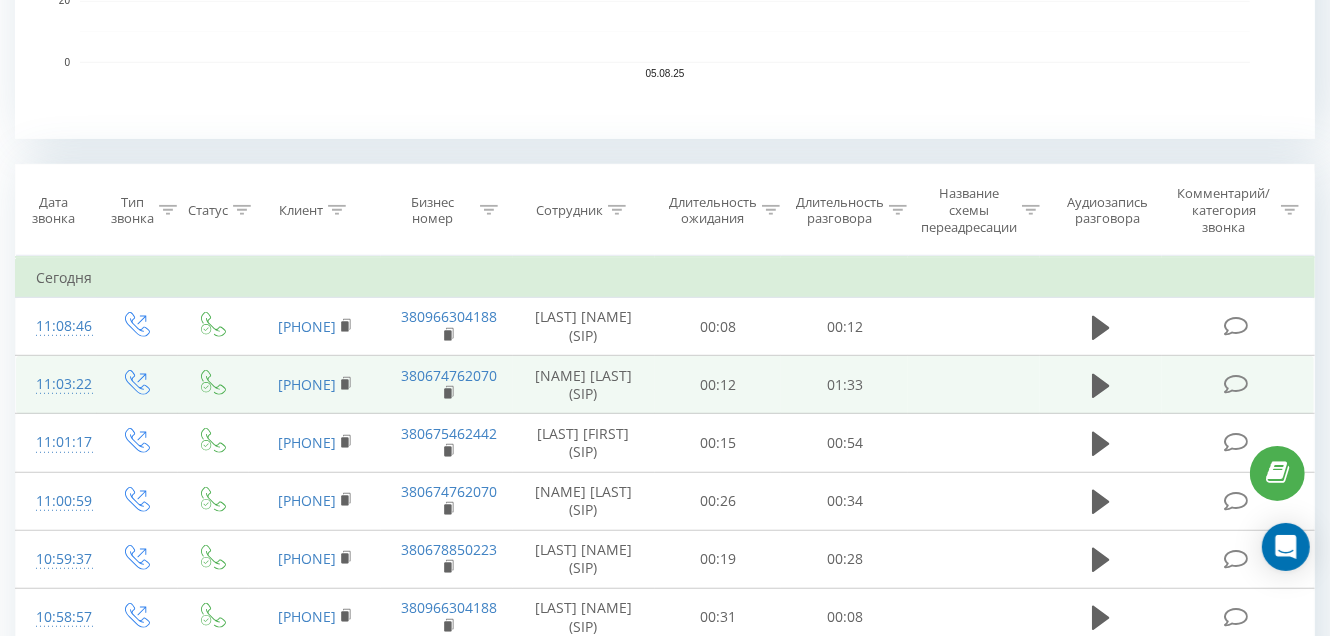 drag, startPoint x: 1091, startPoint y: 387, endPoint x: 1023, endPoint y: 365, distance: 71.470276 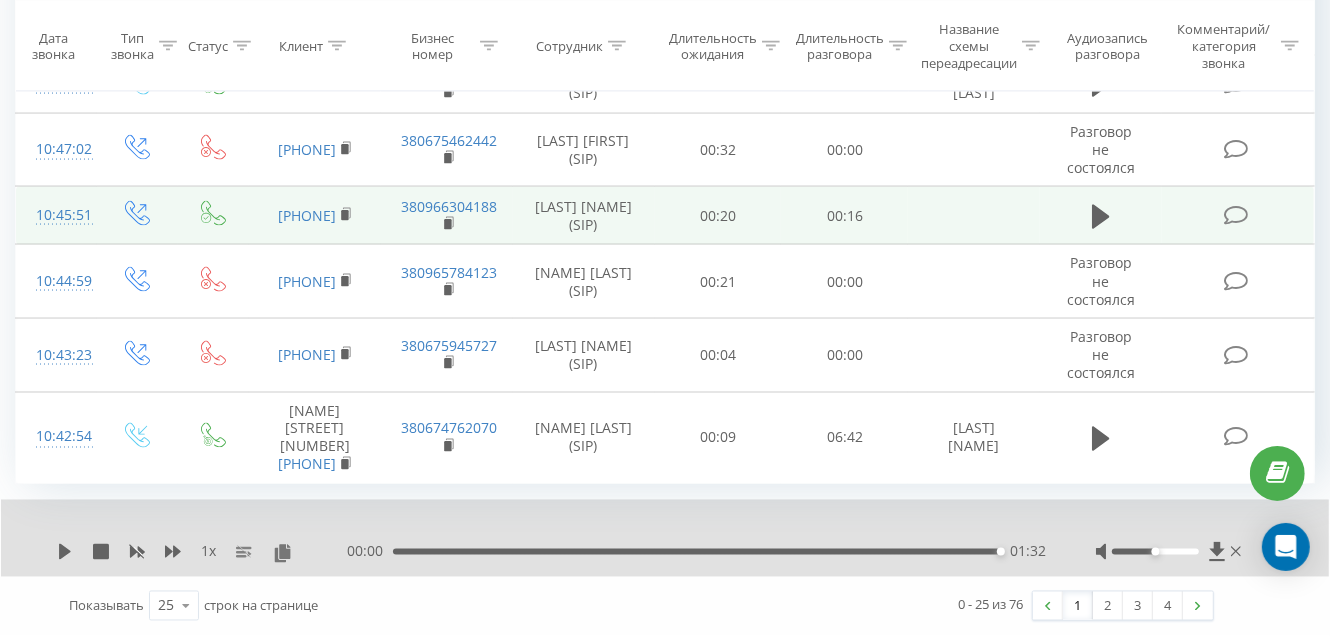 scroll, scrollTop: 2285, scrollLeft: 0, axis: vertical 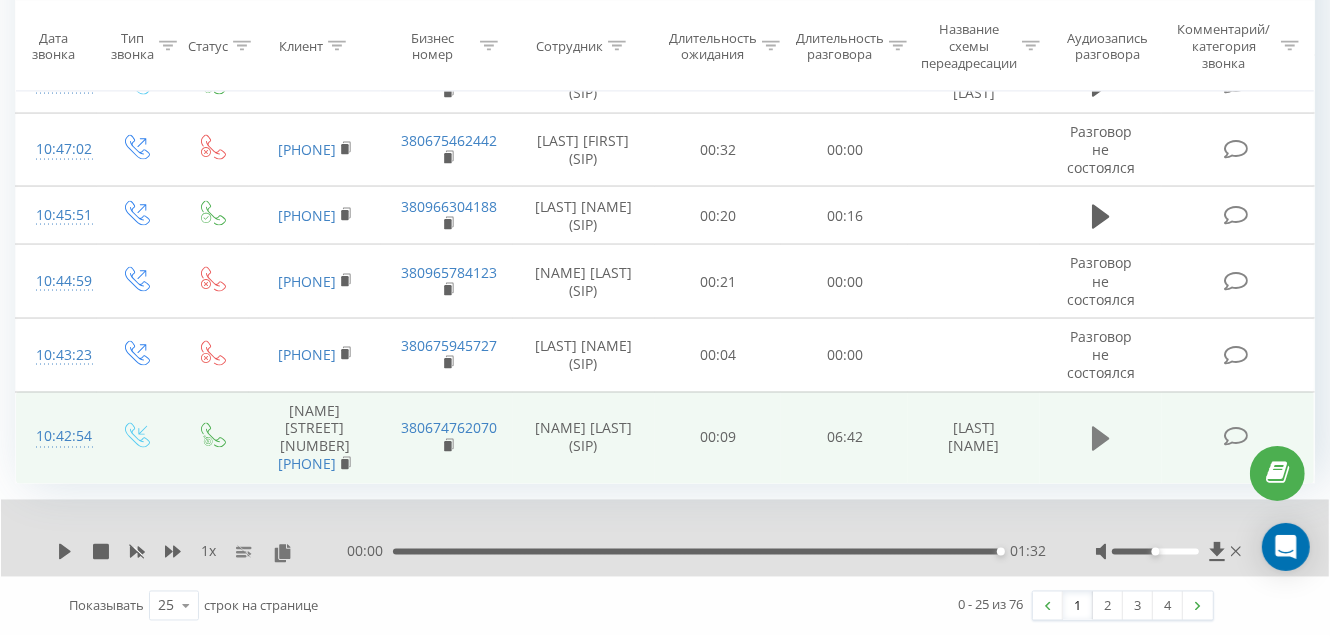 click 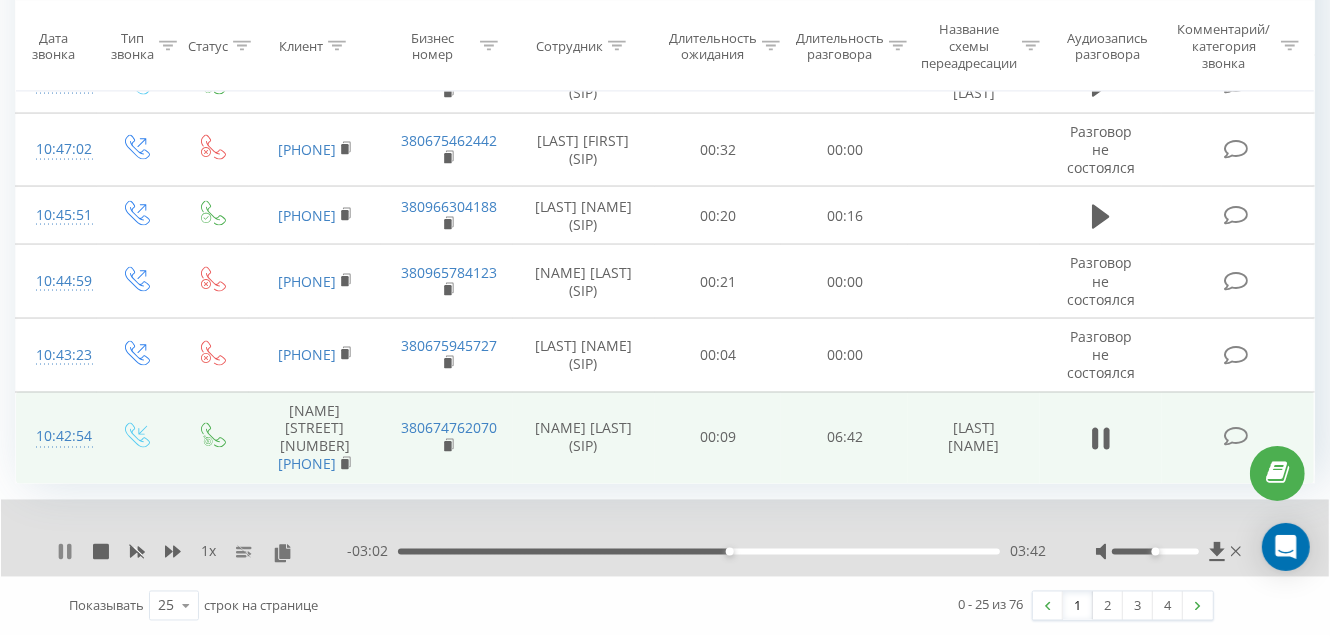 click 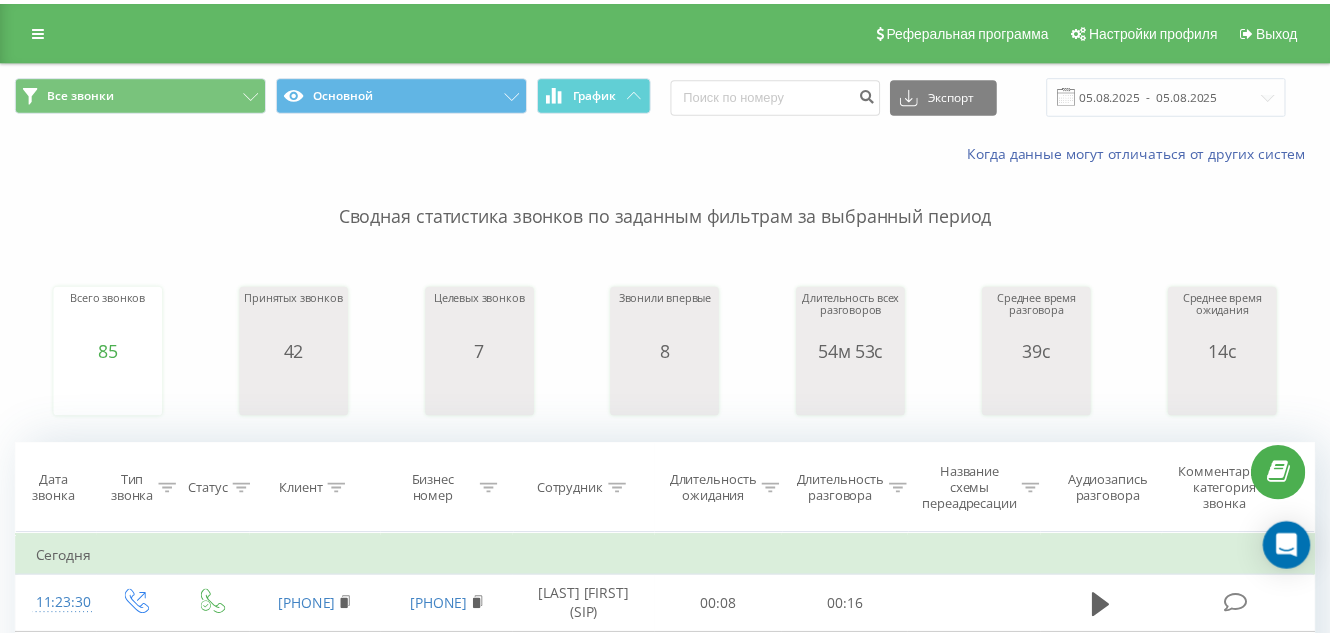 scroll, scrollTop: 0, scrollLeft: 0, axis: both 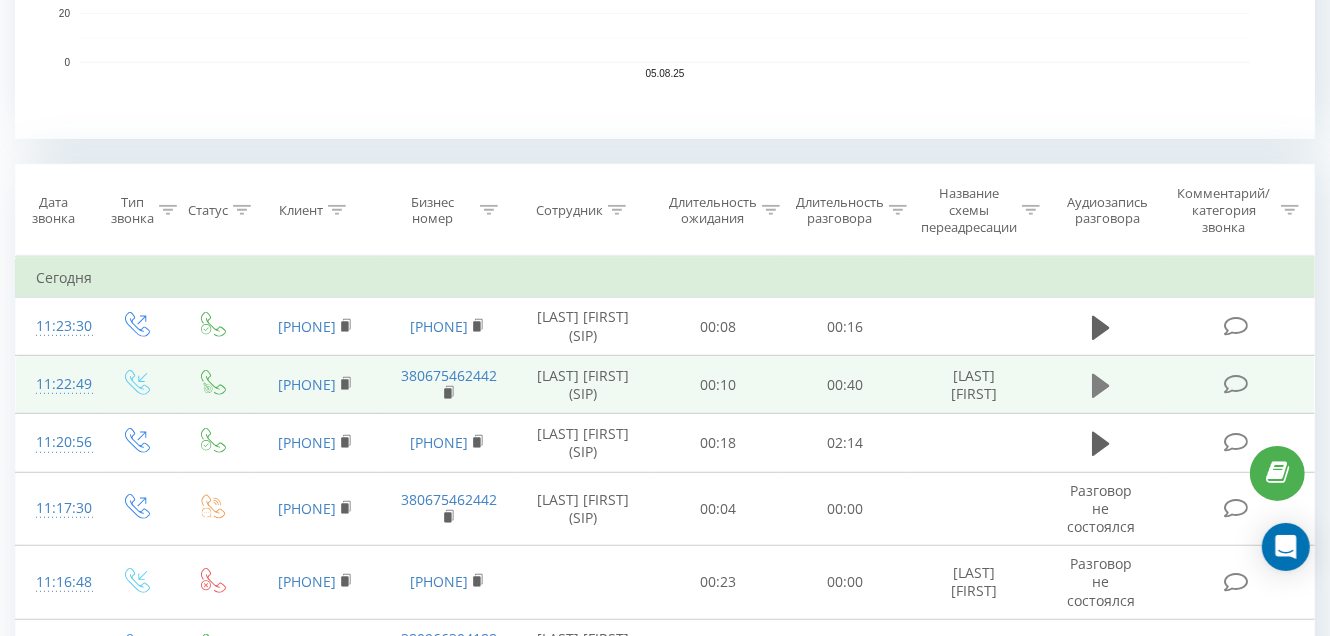 click 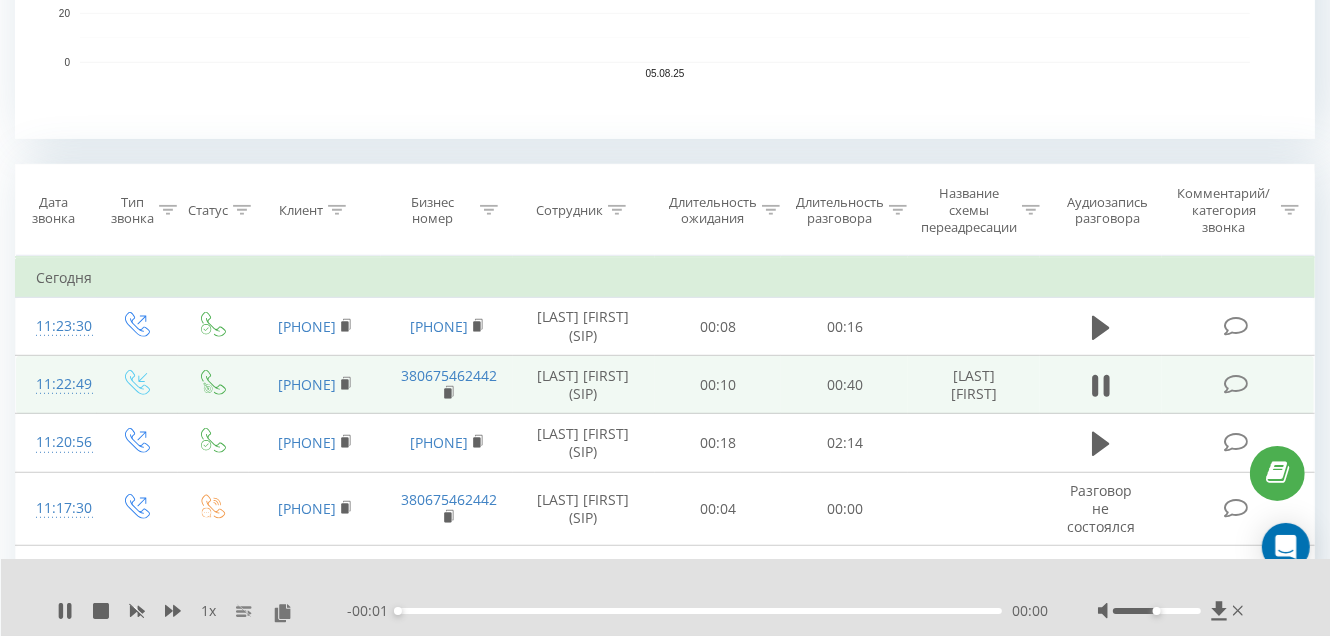 click on "00:00" at bounding box center [700, 611] 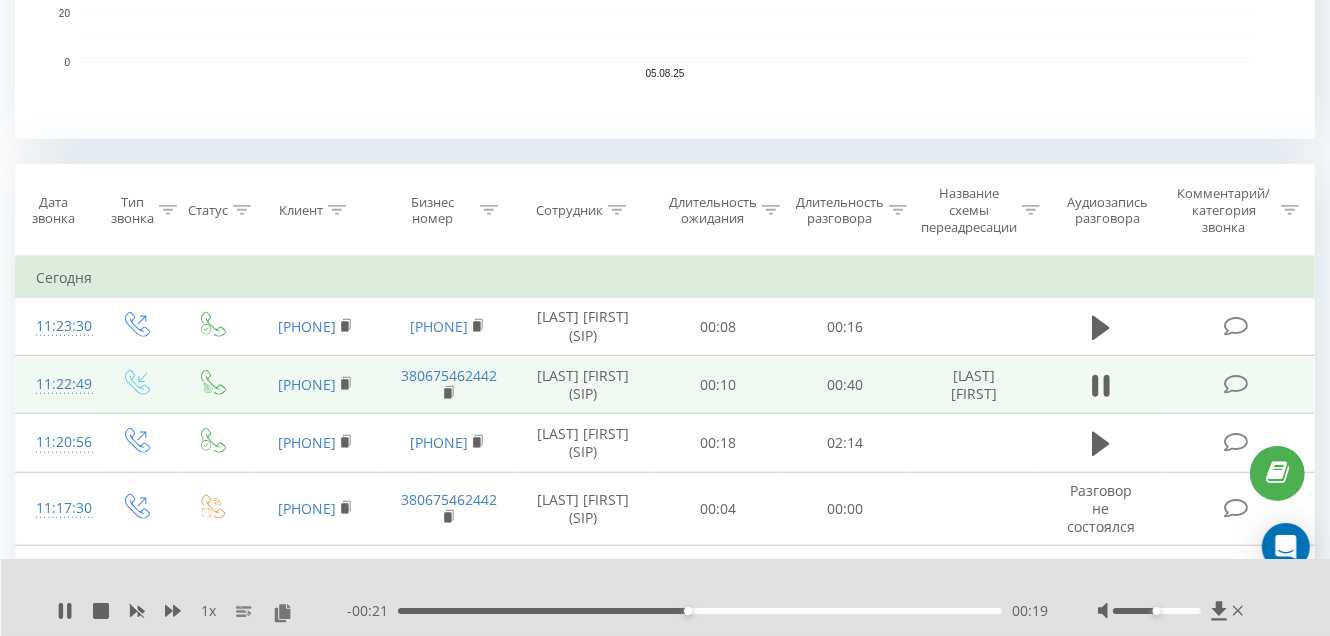 click on "- 00:21 00:19   00:19" at bounding box center (697, 611) 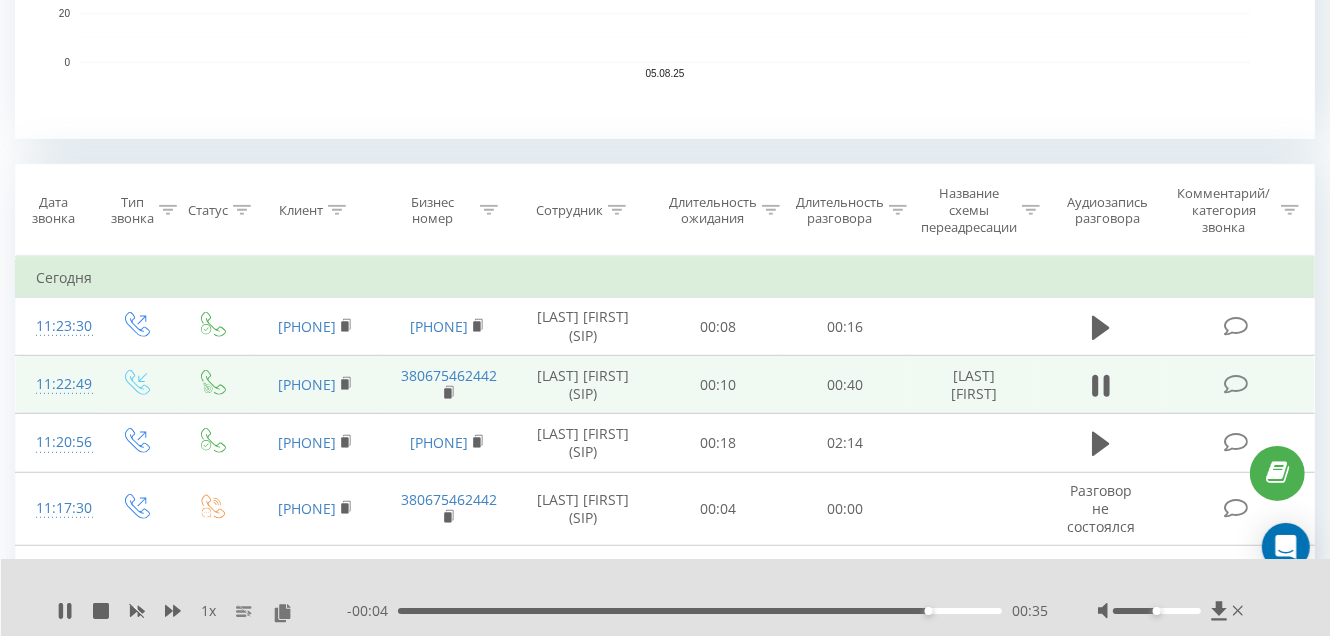 click on "00:35" at bounding box center (700, 611) 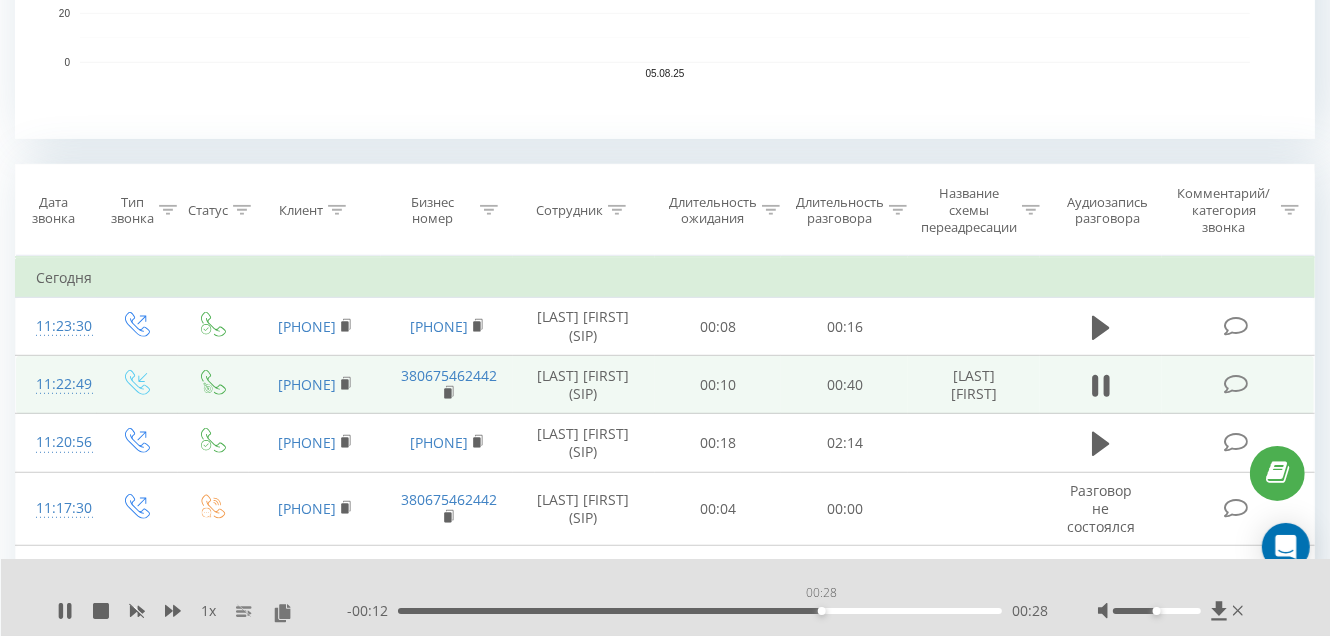 click on "00:28" at bounding box center [700, 611] 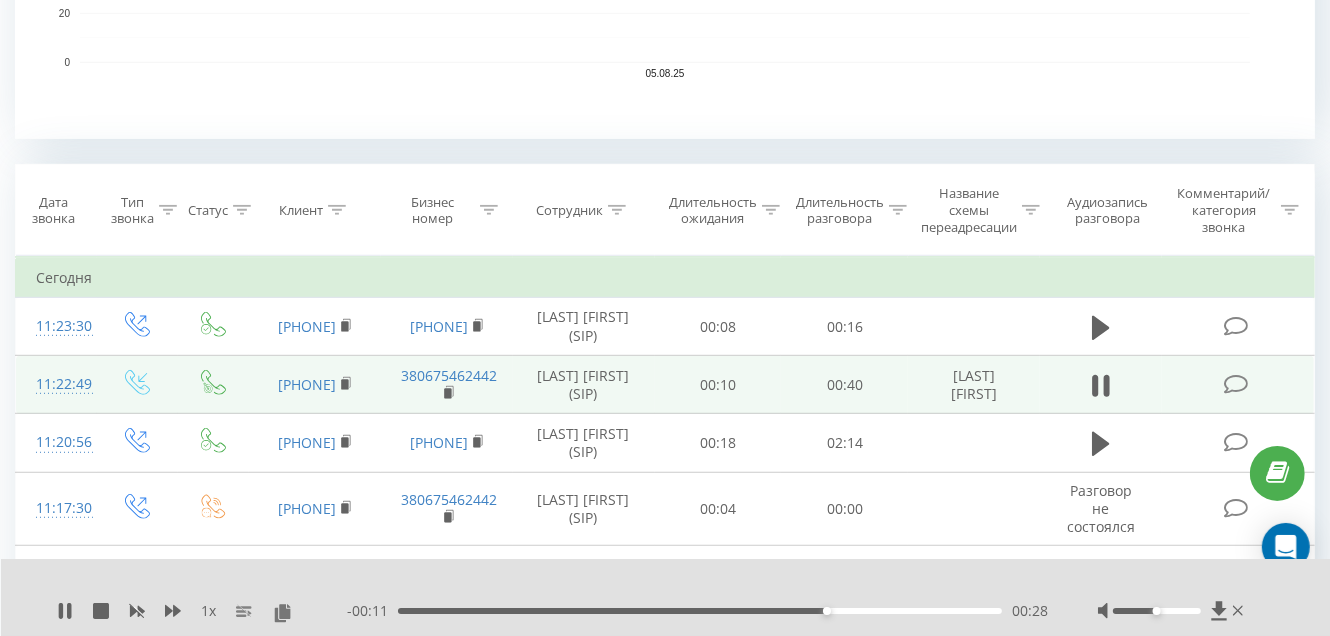 click on "00:28" at bounding box center (700, 611) 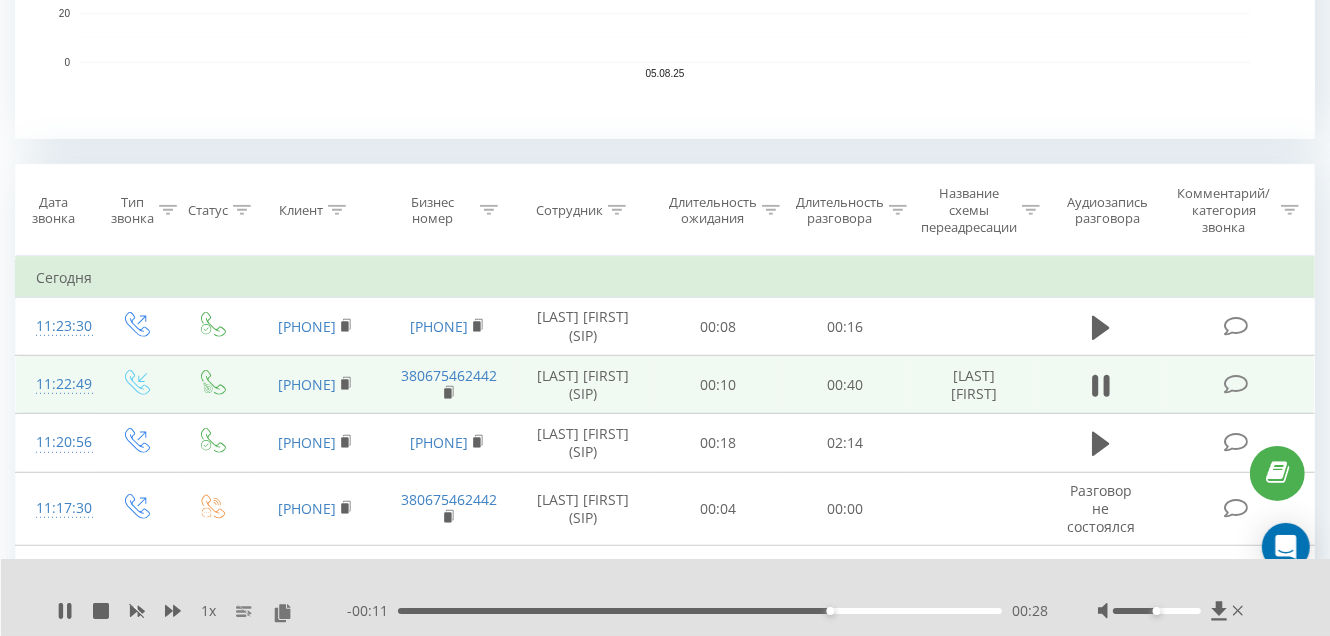click on "00:28" at bounding box center (700, 611) 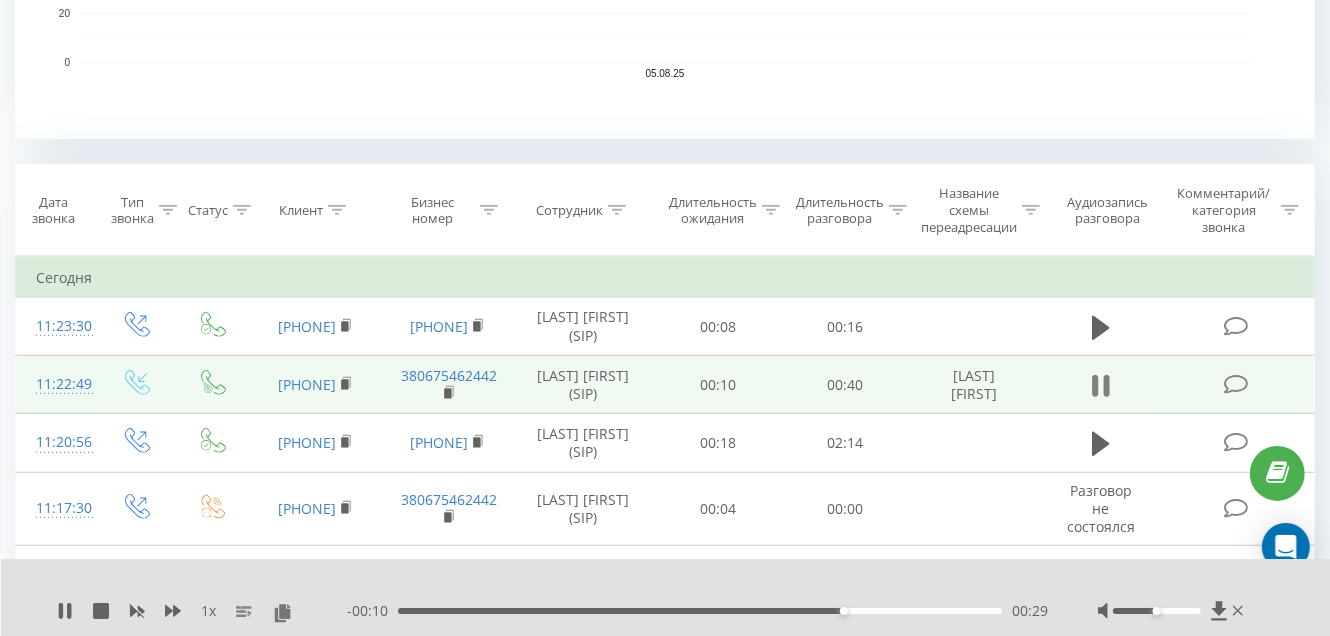 click 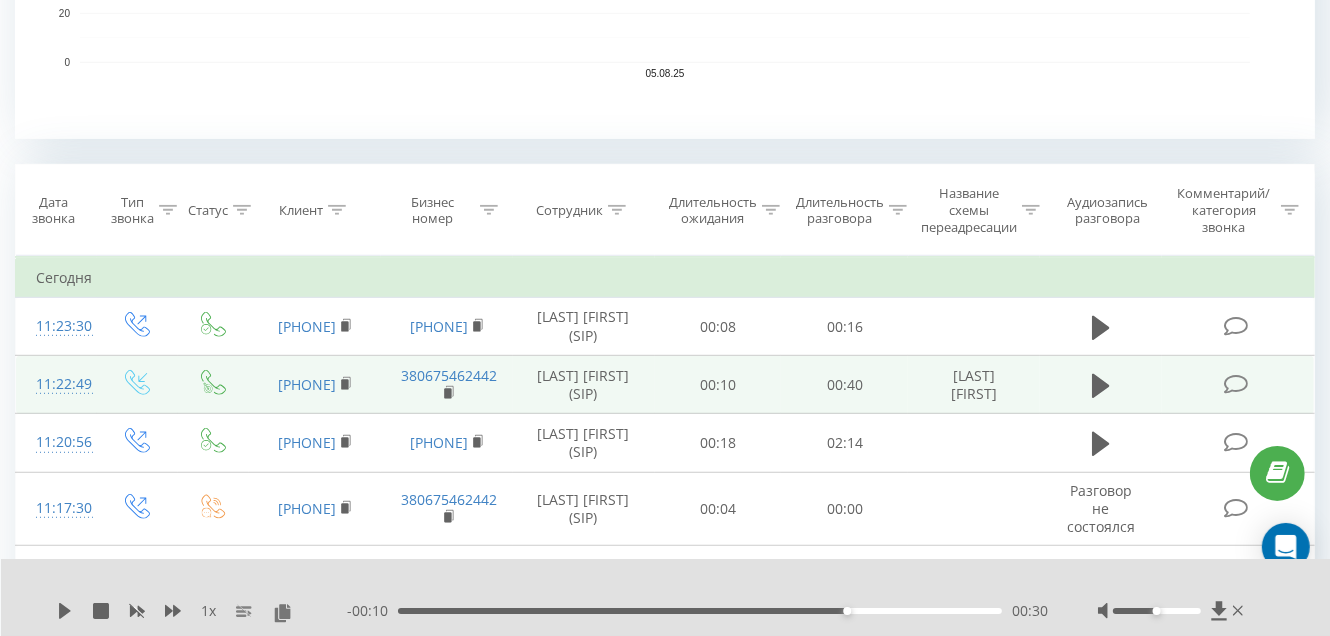 drag, startPoint x: 58, startPoint y: 610, endPoint x: 126, endPoint y: 633, distance: 71.7844 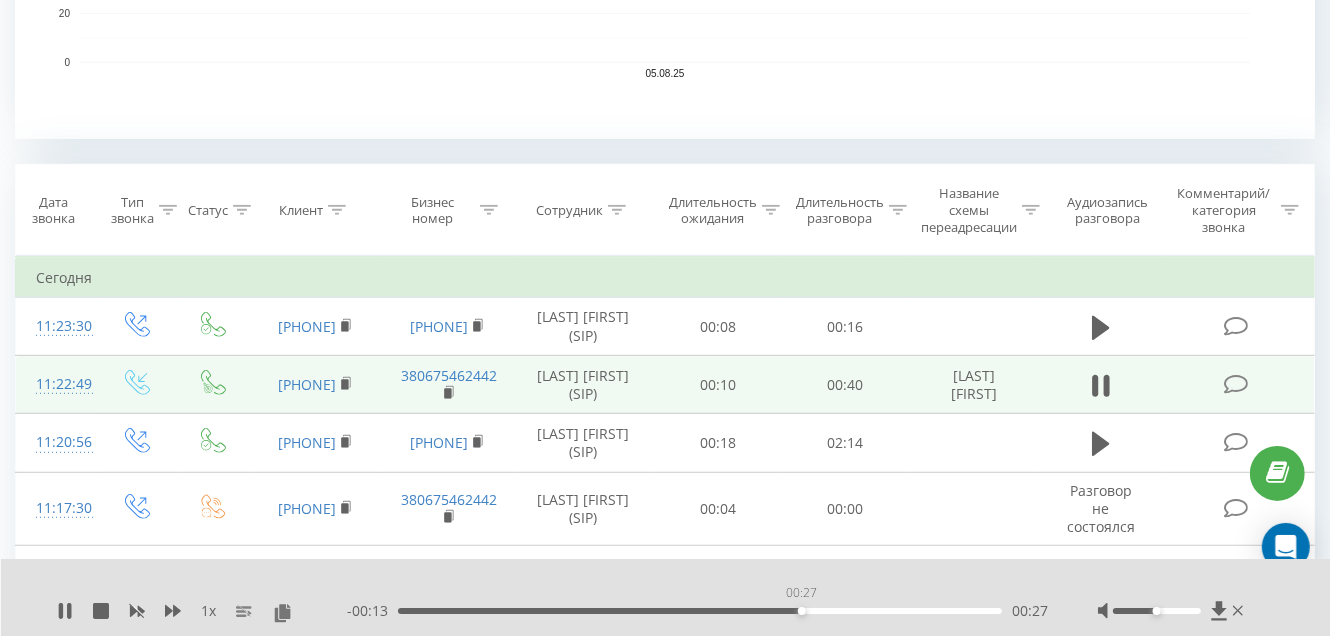 click on "00:27" at bounding box center (700, 611) 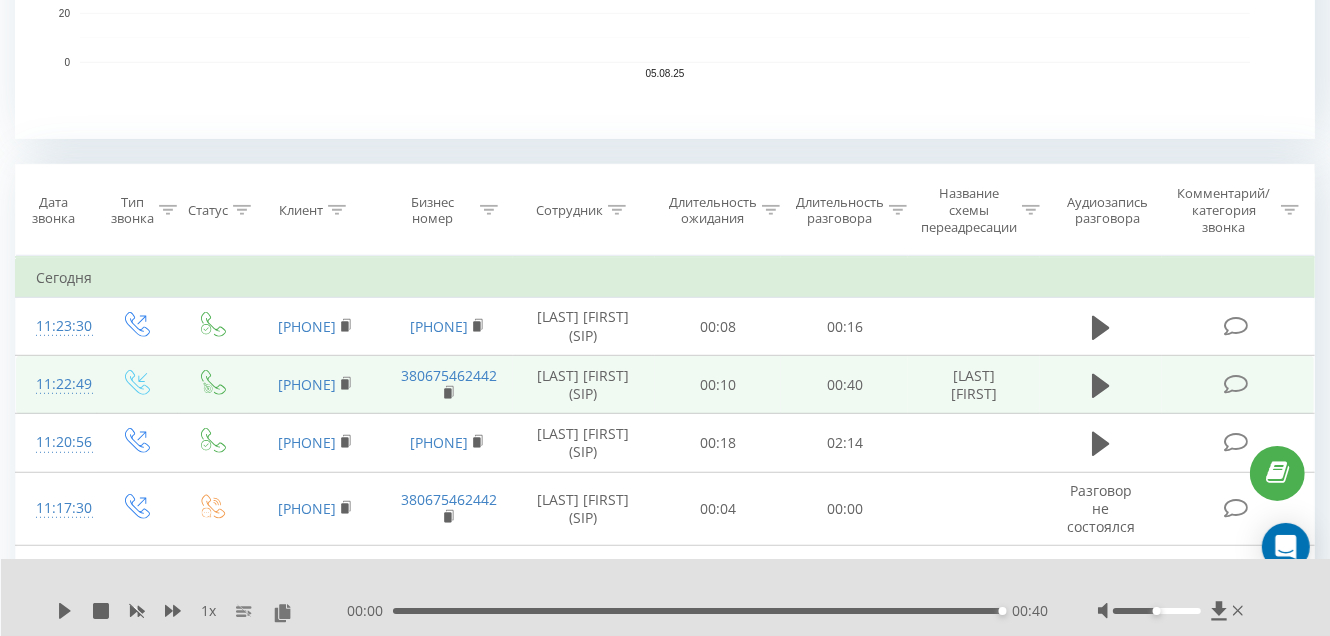 click 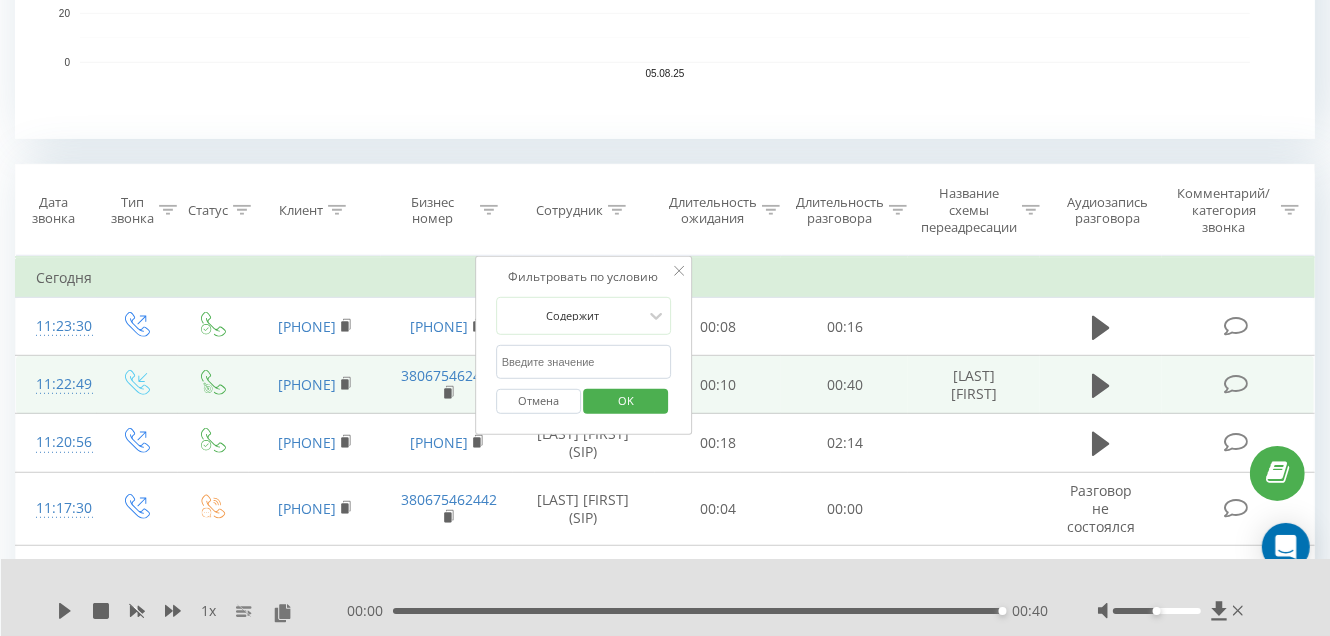 click at bounding box center [584, 362] 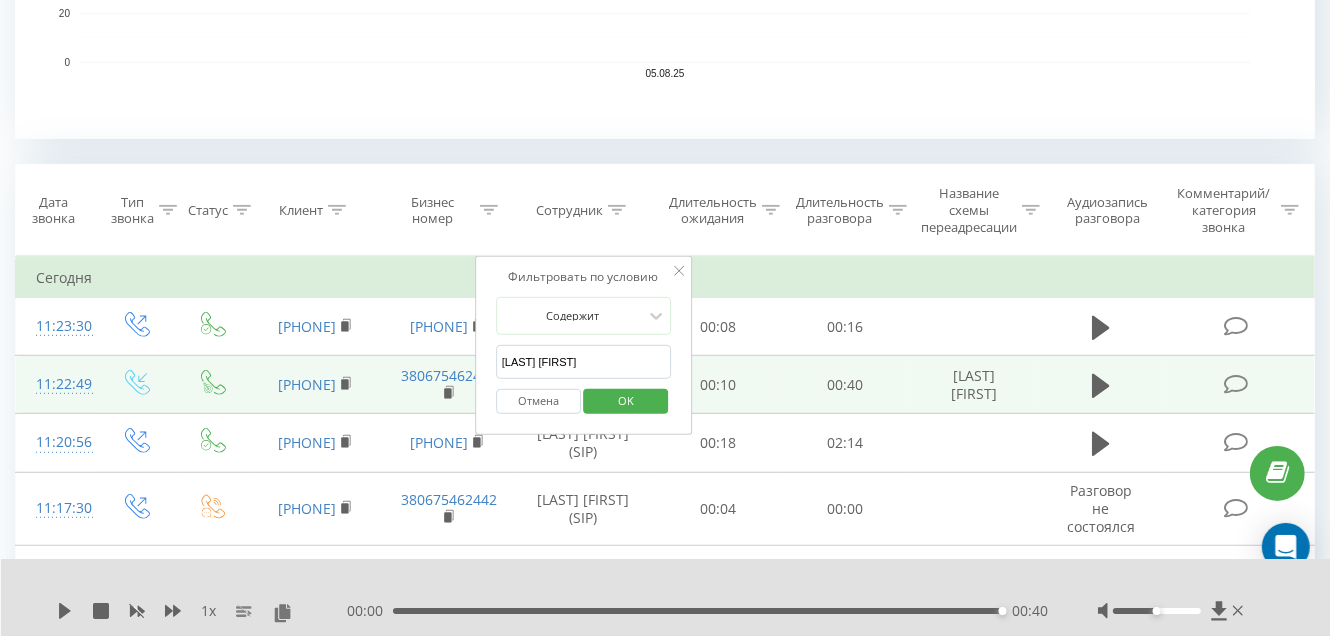 click on "OK" at bounding box center (626, 400) 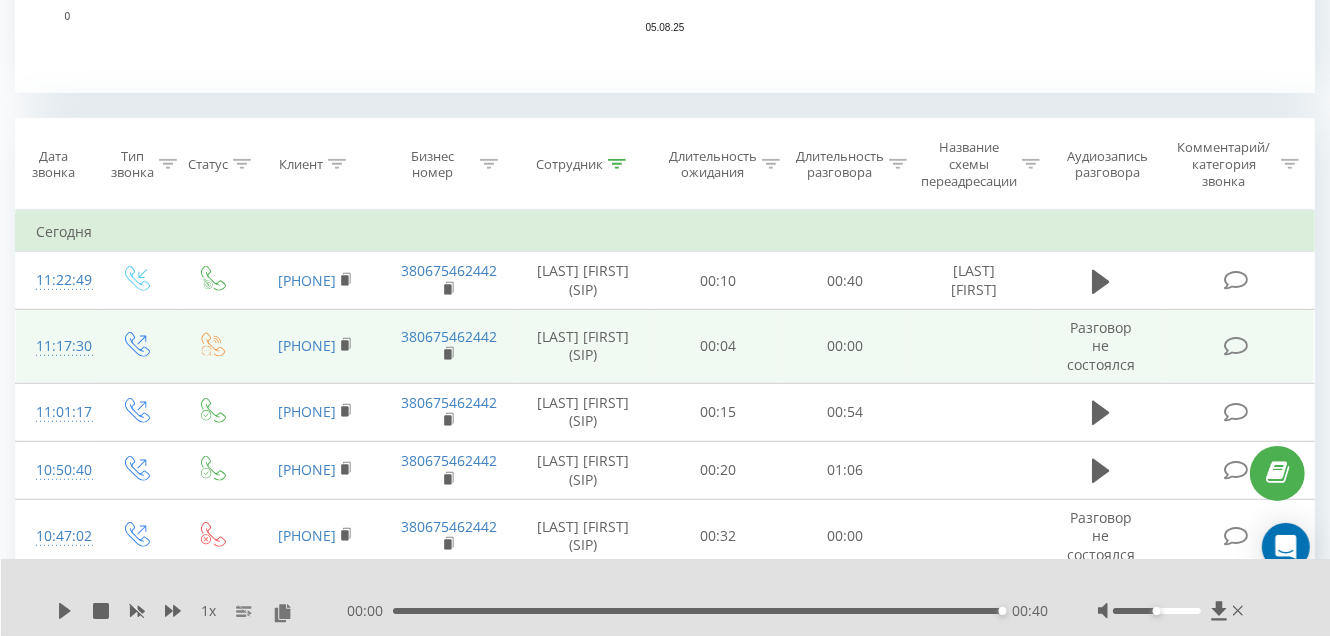 scroll, scrollTop: 780, scrollLeft: 0, axis: vertical 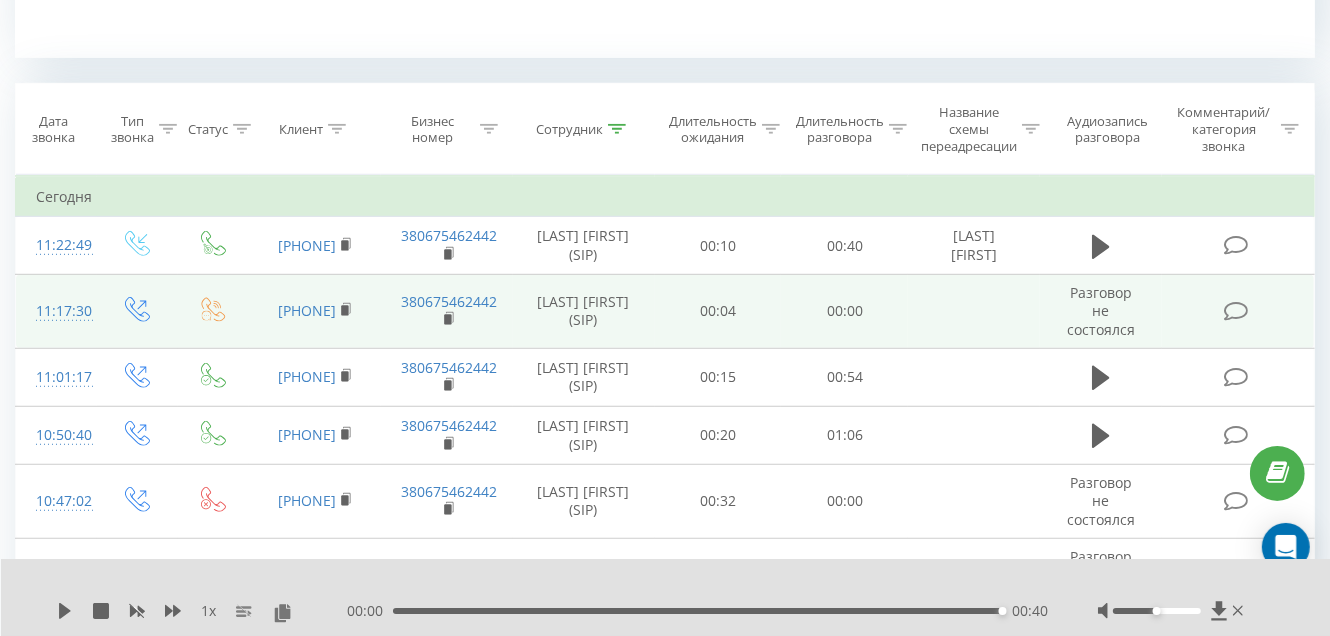 click 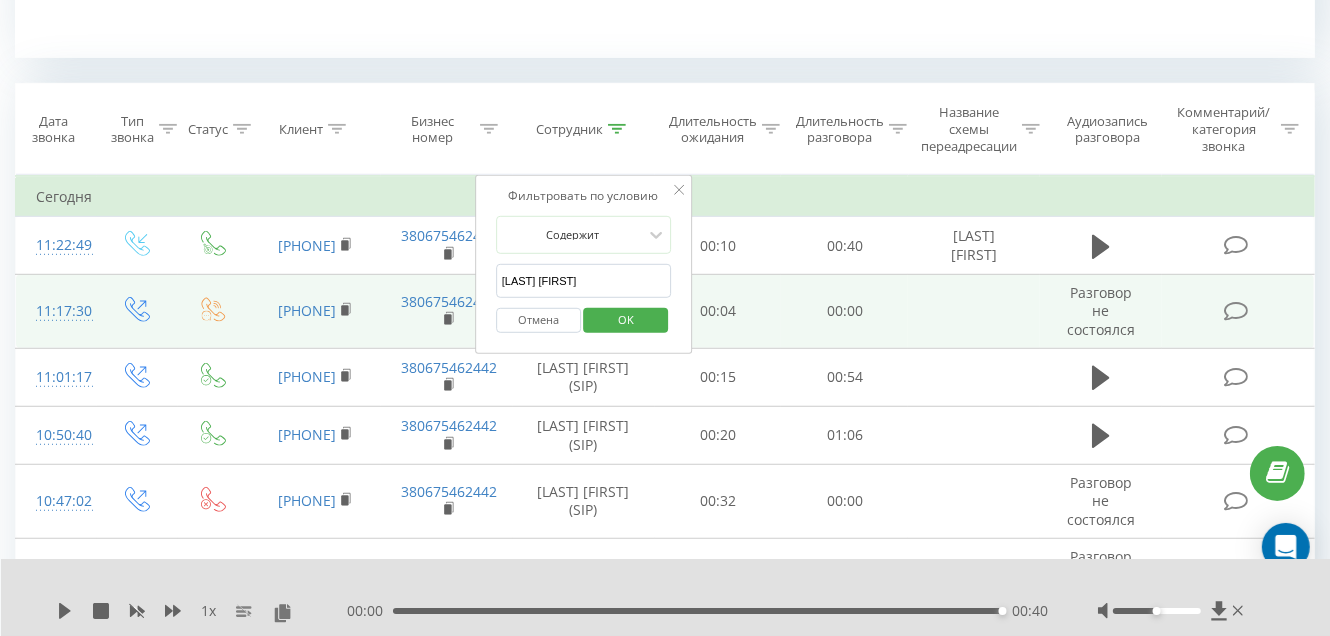 click on "[LAST] [NAME]" at bounding box center [584, 281] 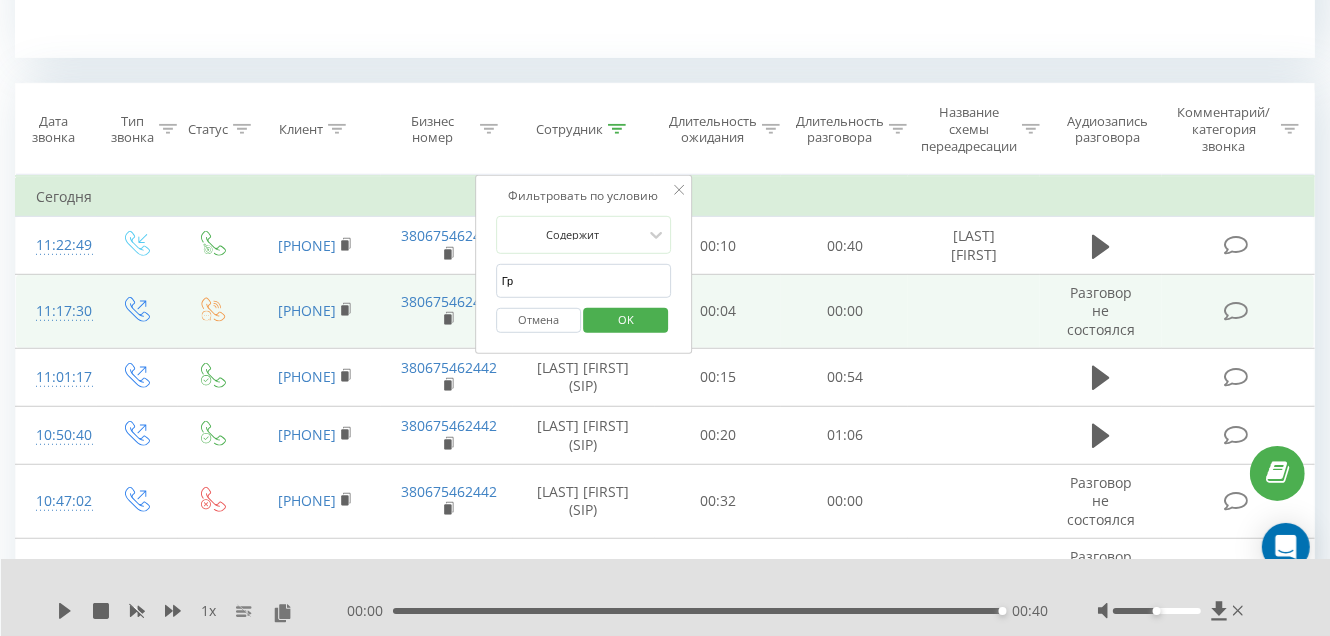 type on "Г" 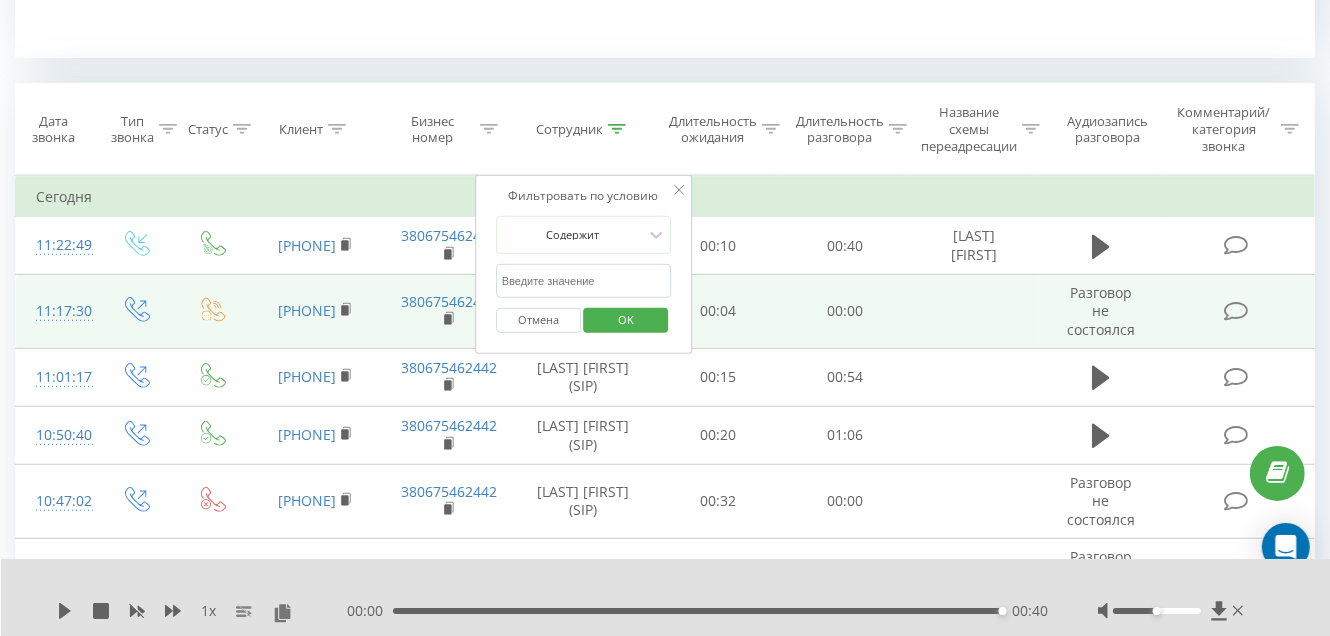 click at bounding box center (584, 281) 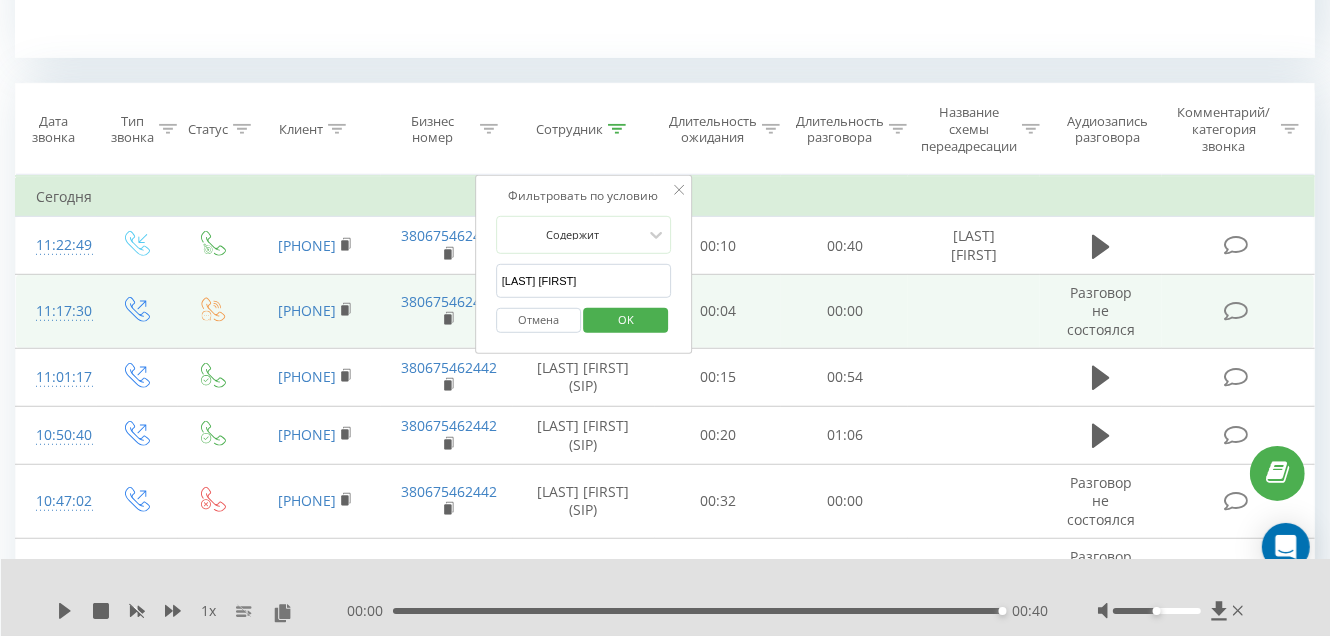 click on "OK" at bounding box center (626, 319) 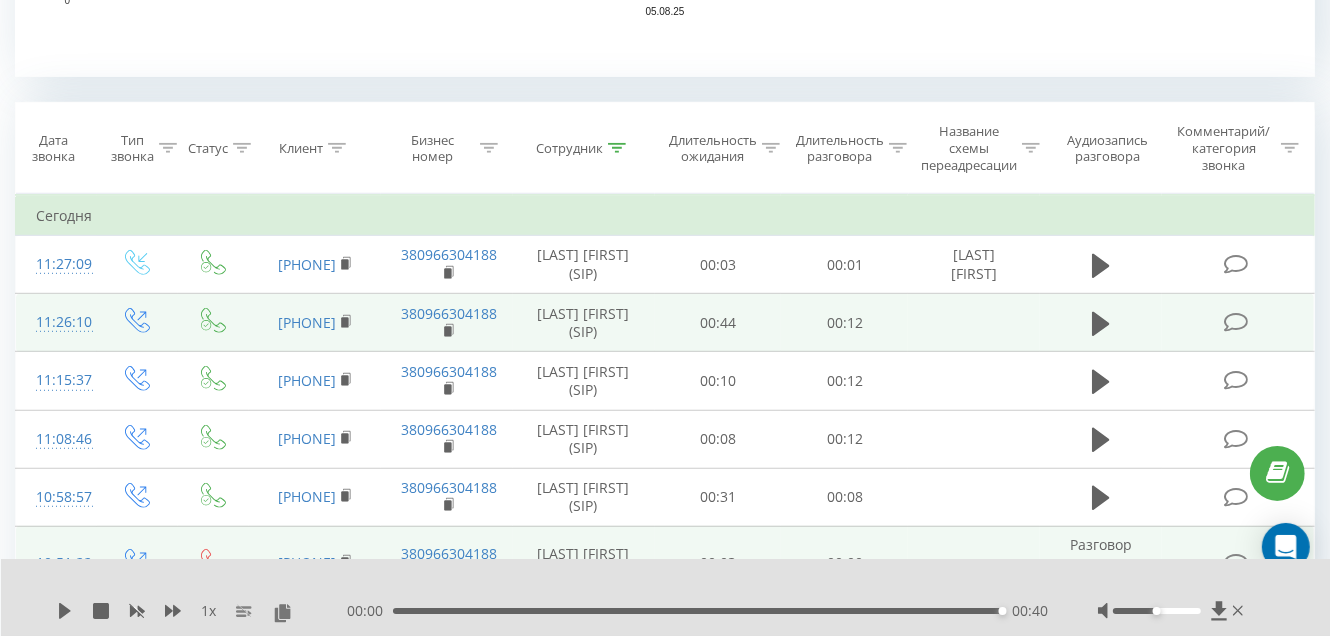 scroll, scrollTop: 861, scrollLeft: 0, axis: vertical 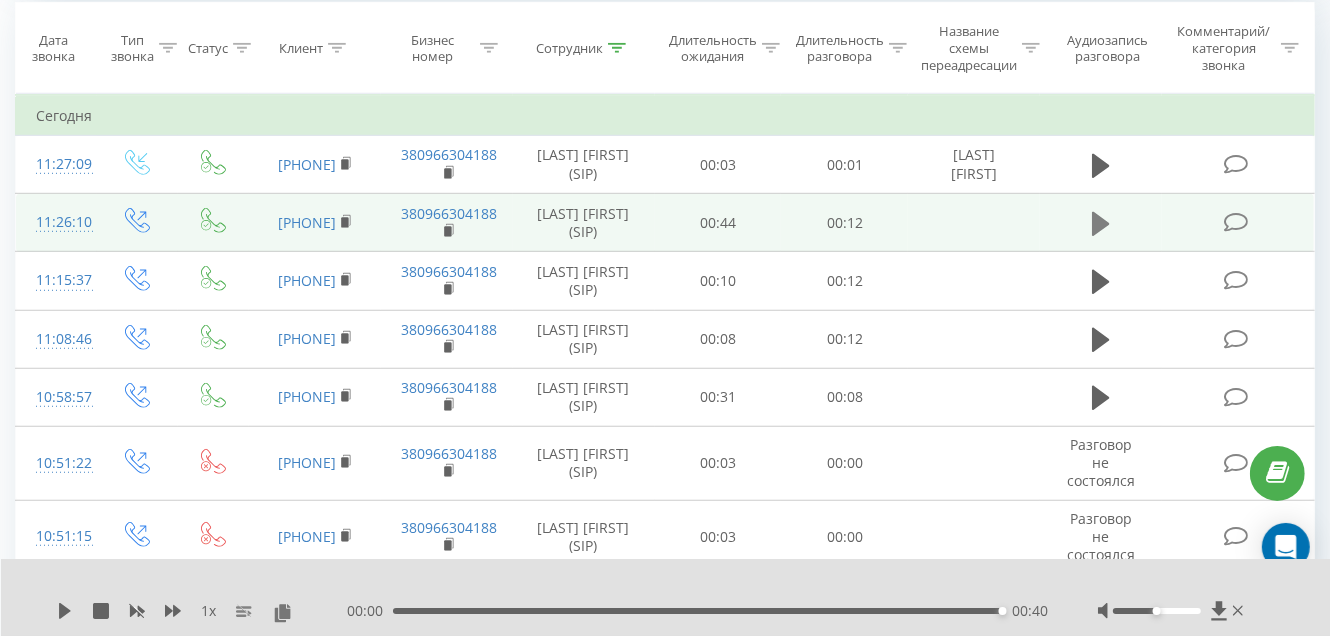click 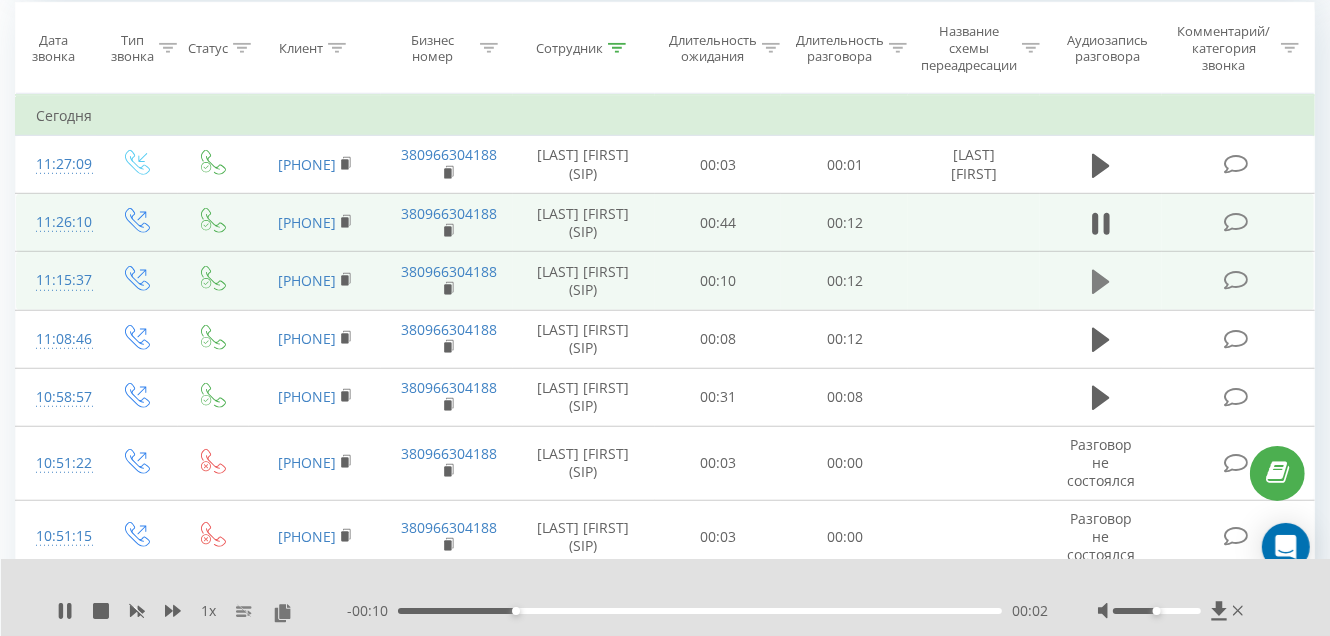 click 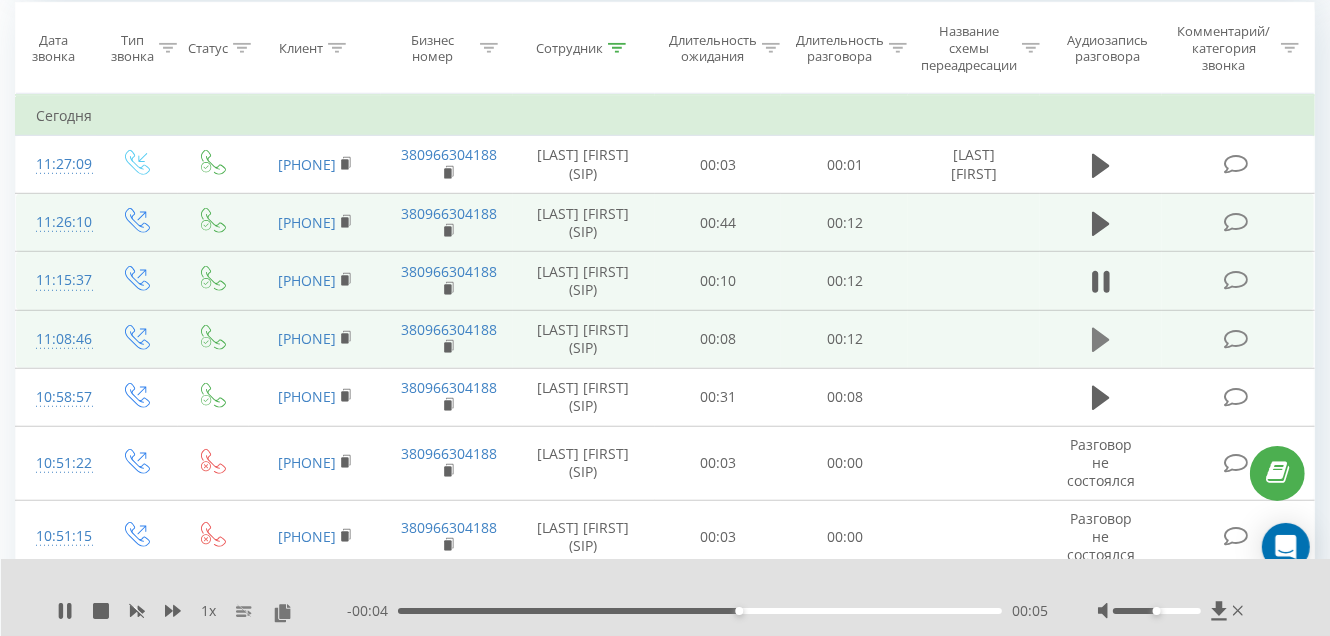 click 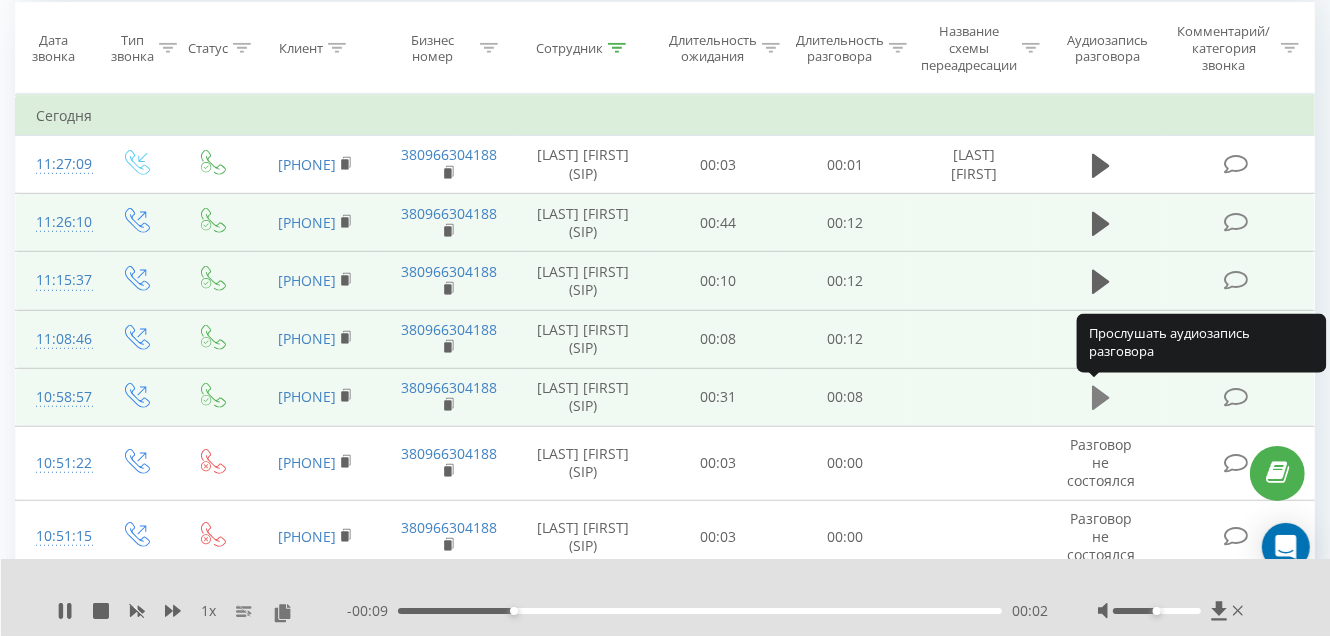 click 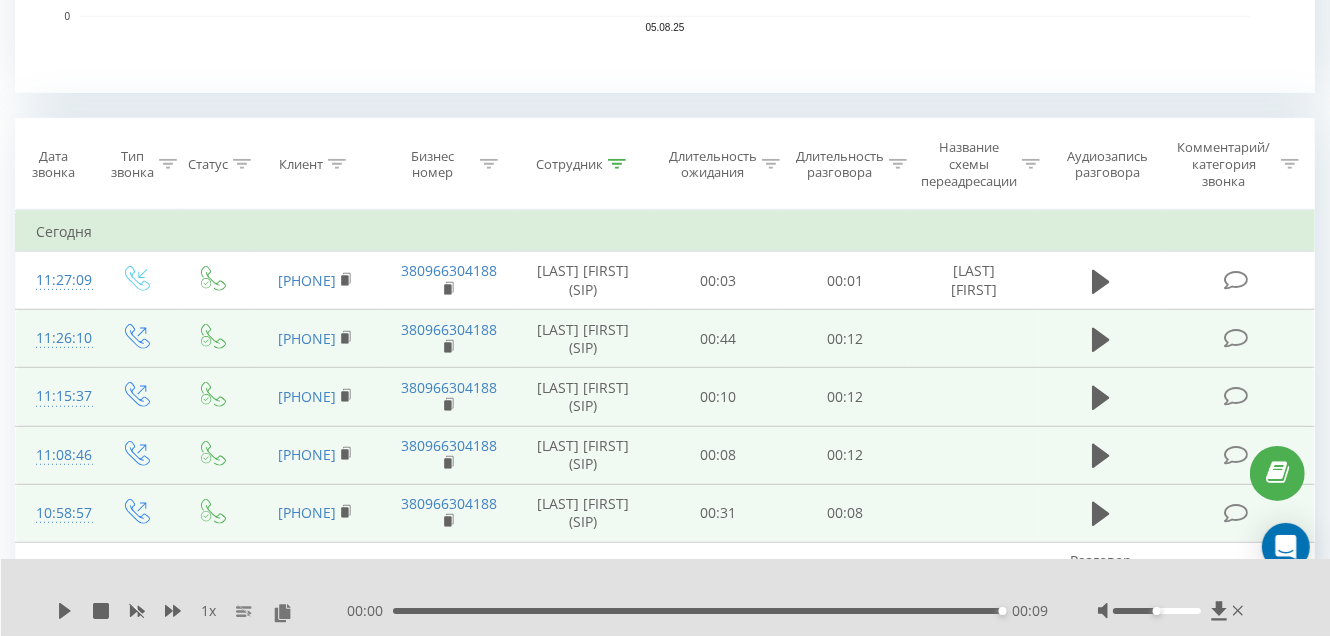 scroll, scrollTop: 726, scrollLeft: 0, axis: vertical 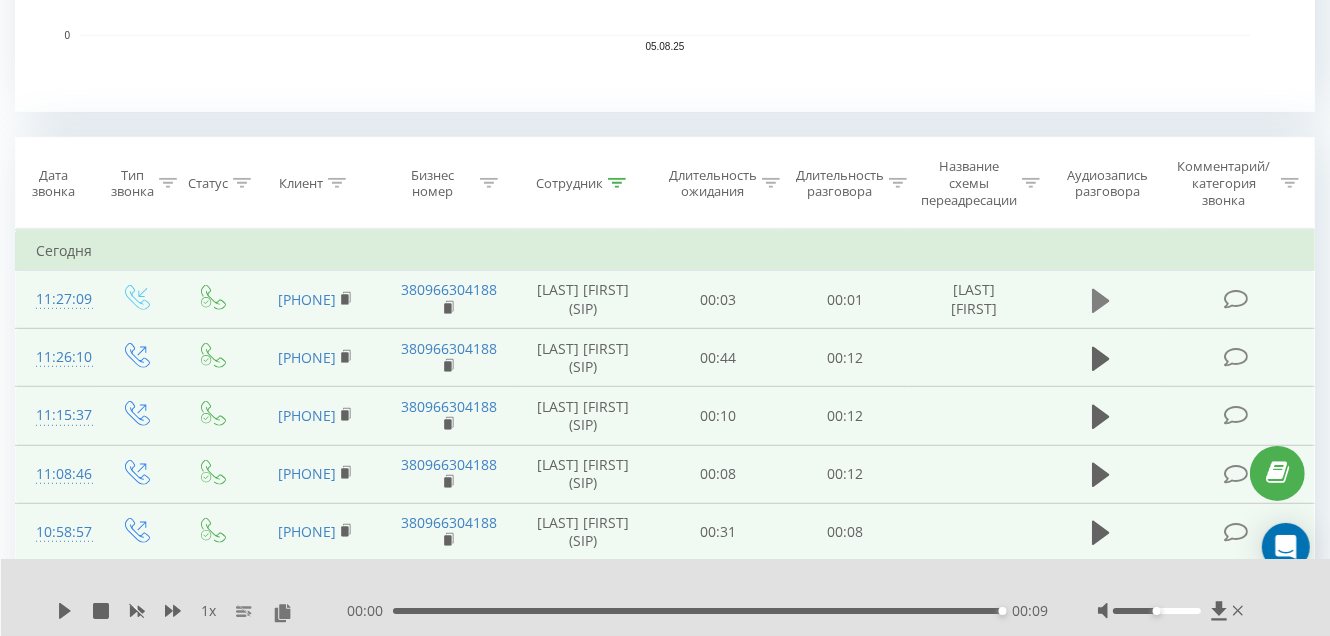 click 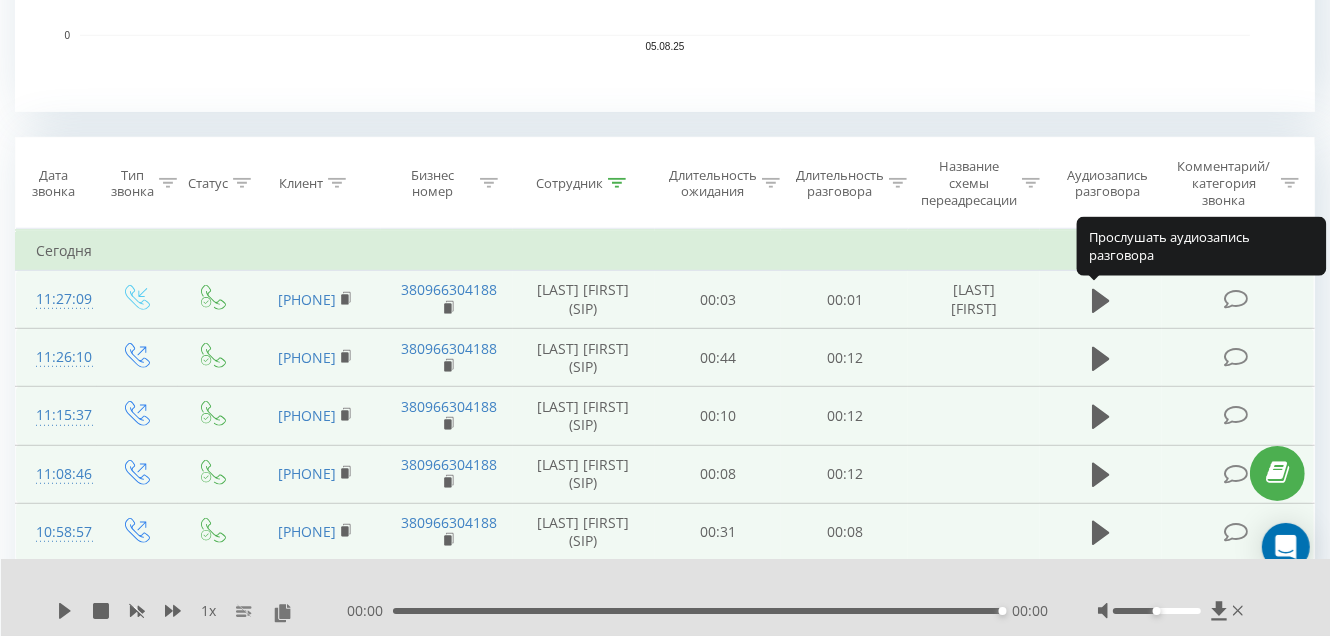 click 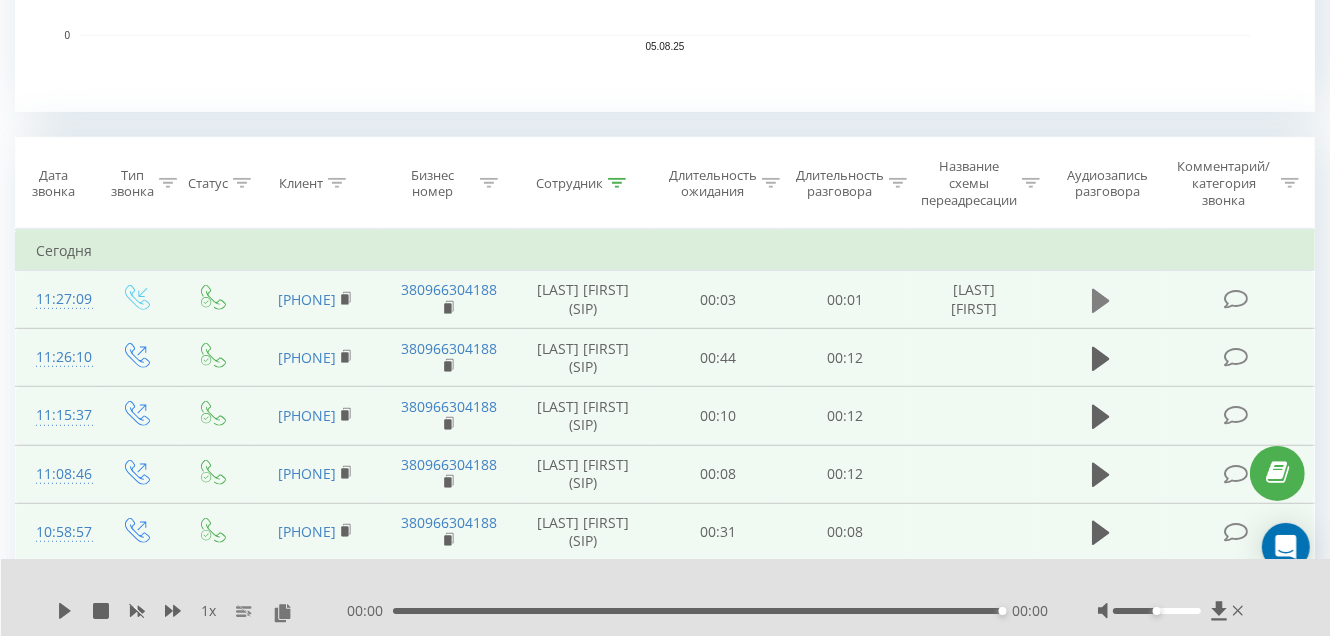 click 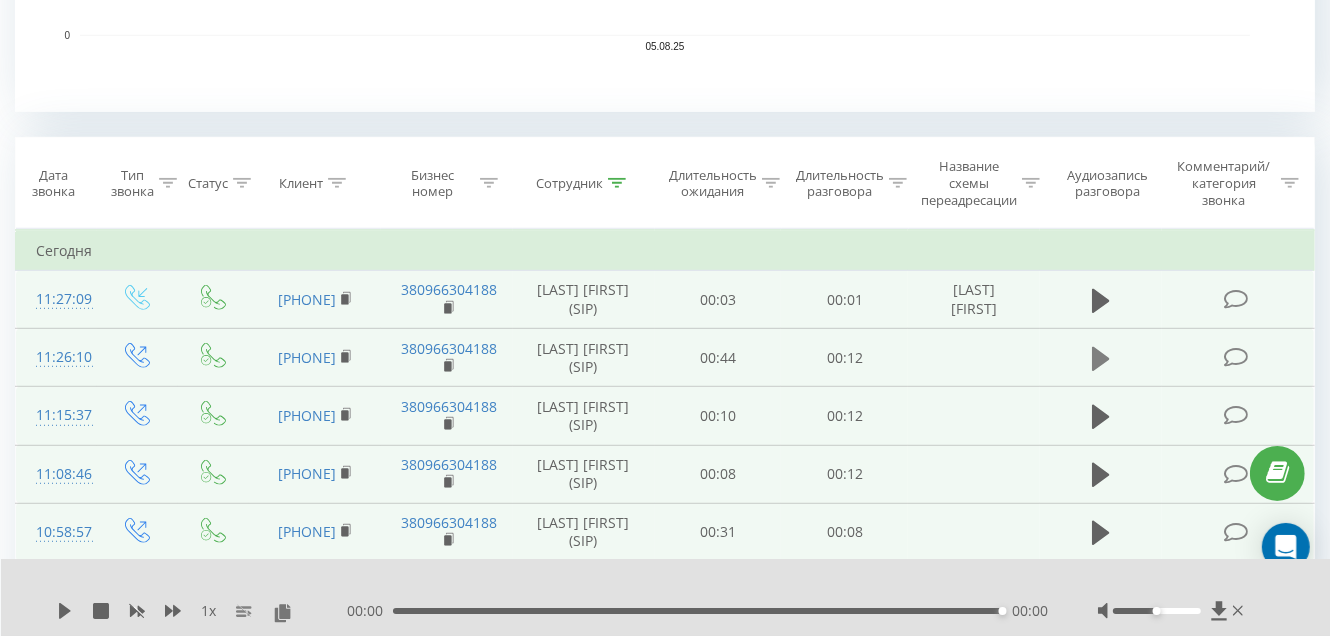 click 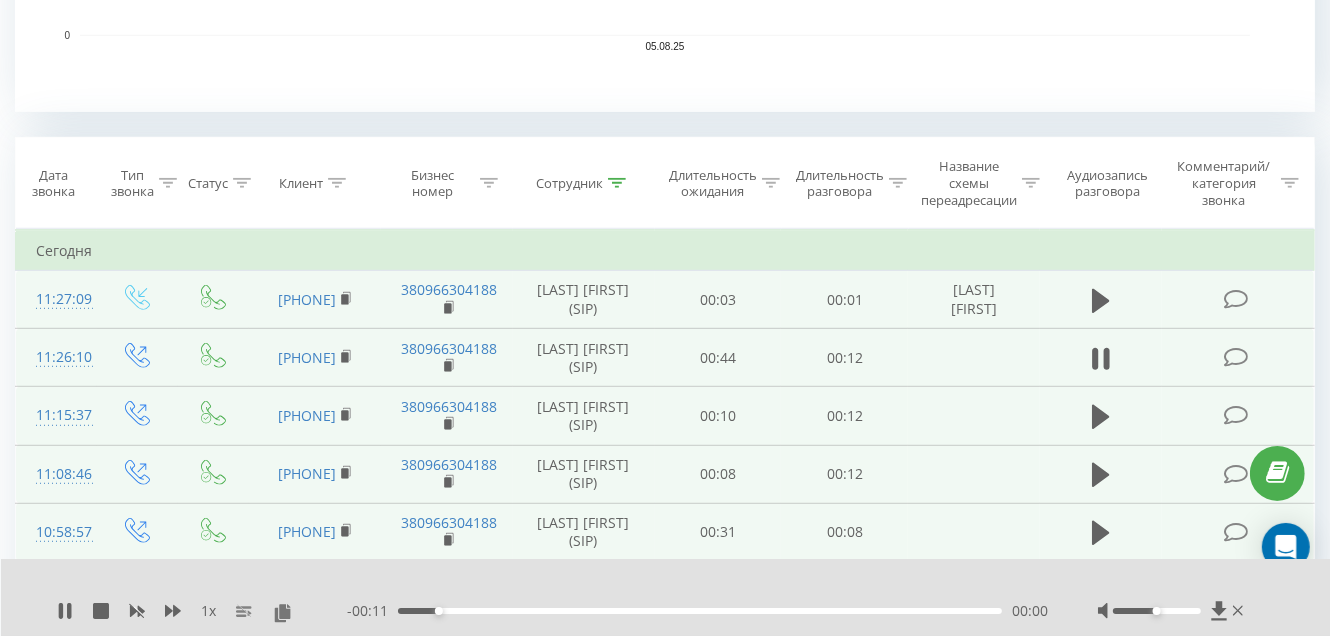 click 